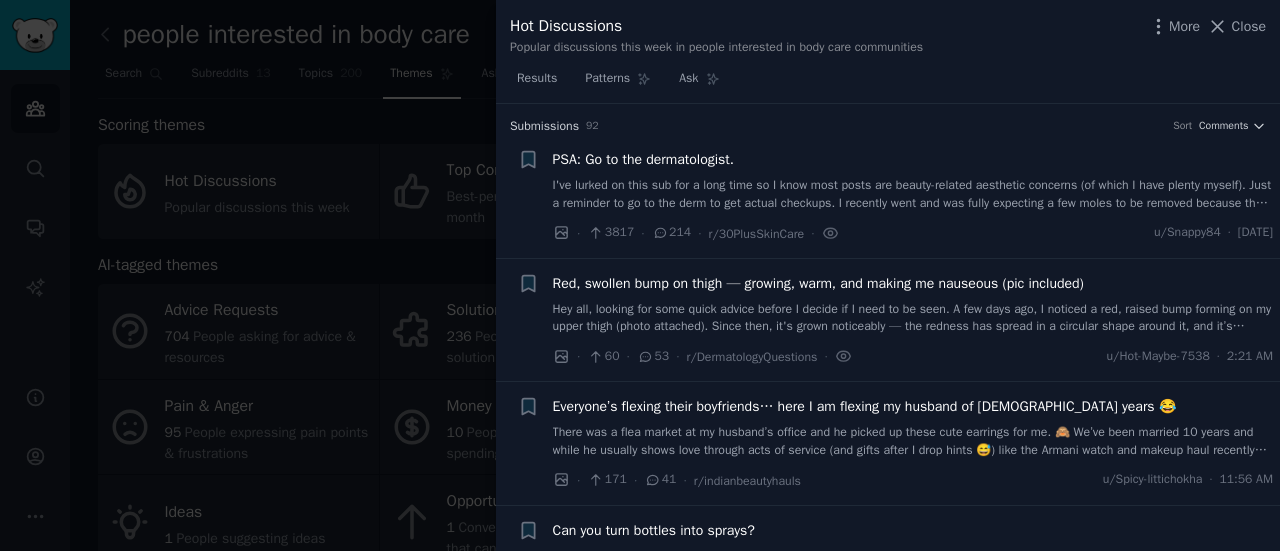 scroll, scrollTop: 0, scrollLeft: 0, axis: both 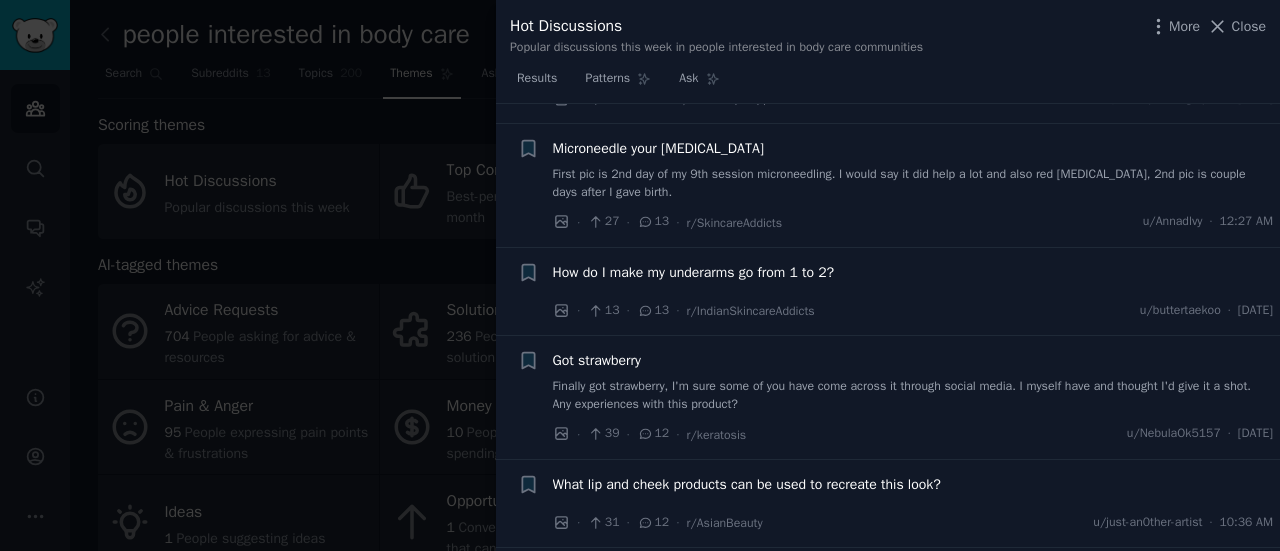 click on "Finally got strawberry, I'm sure some of you have come across it through social media.
I myself have and thought I'd give it a shot.
Any experiences with this product?" at bounding box center [913, 395] 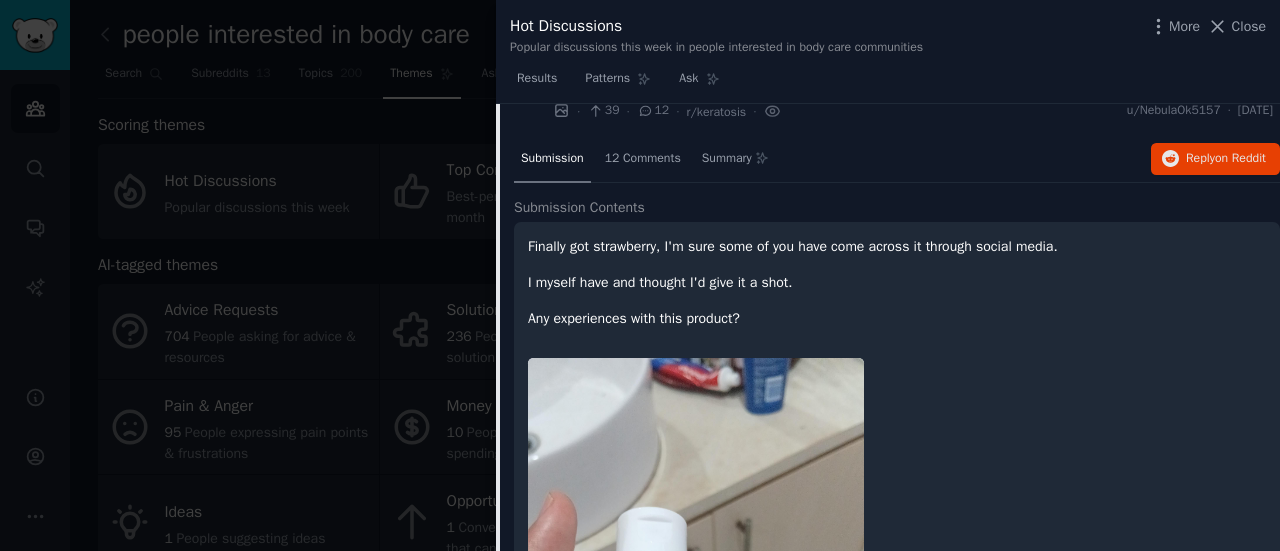 scroll, scrollTop: 2628, scrollLeft: 0, axis: vertical 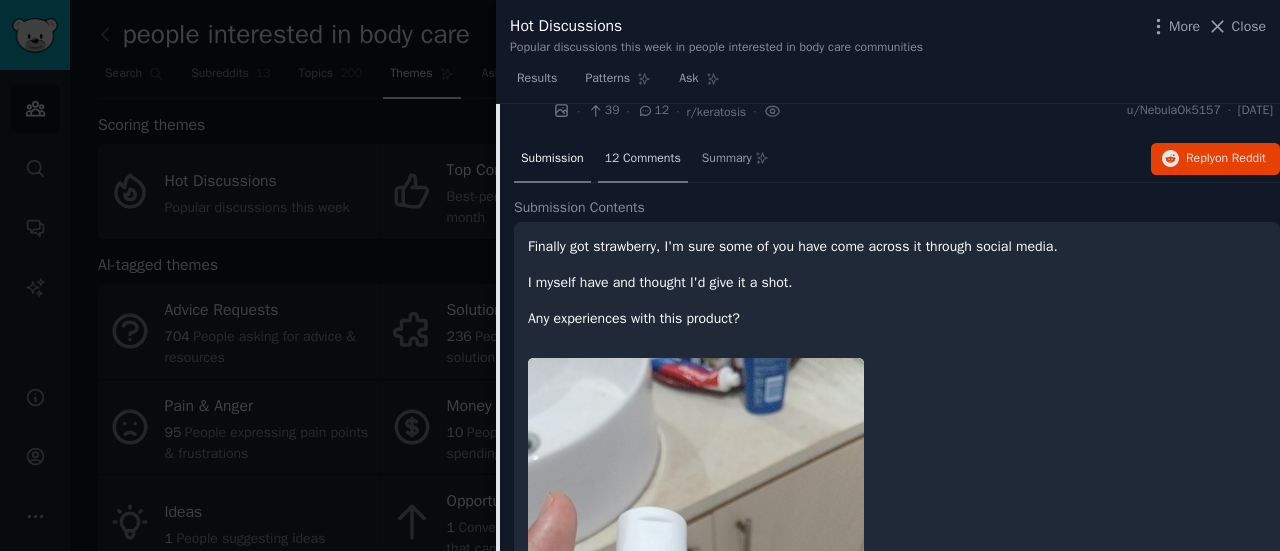 click on "12 Comments" at bounding box center [643, 159] 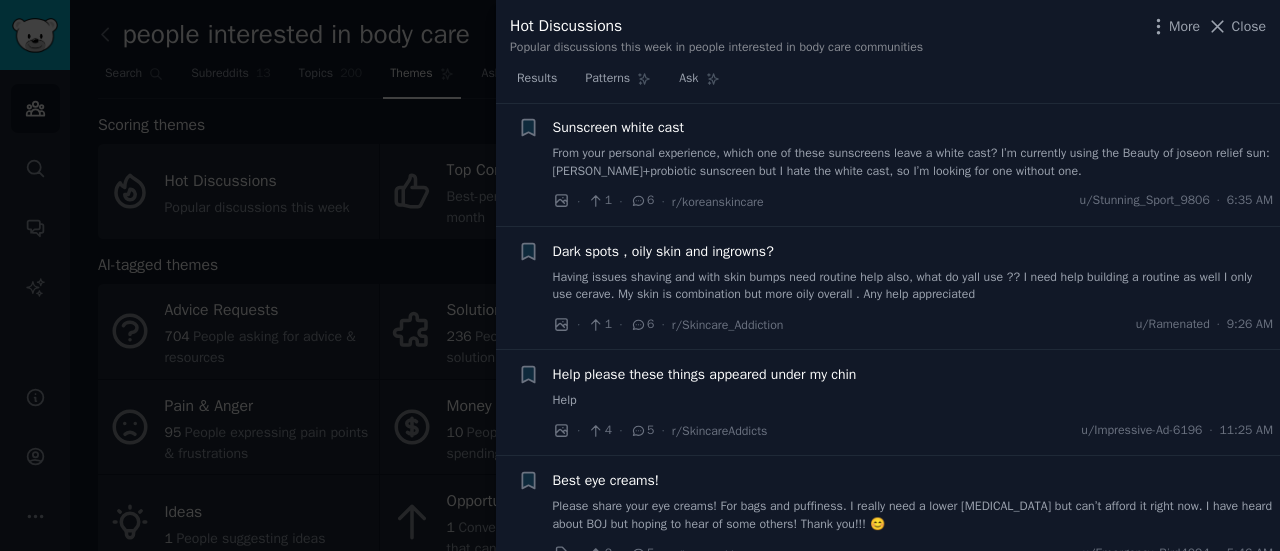scroll, scrollTop: 4806, scrollLeft: 0, axis: vertical 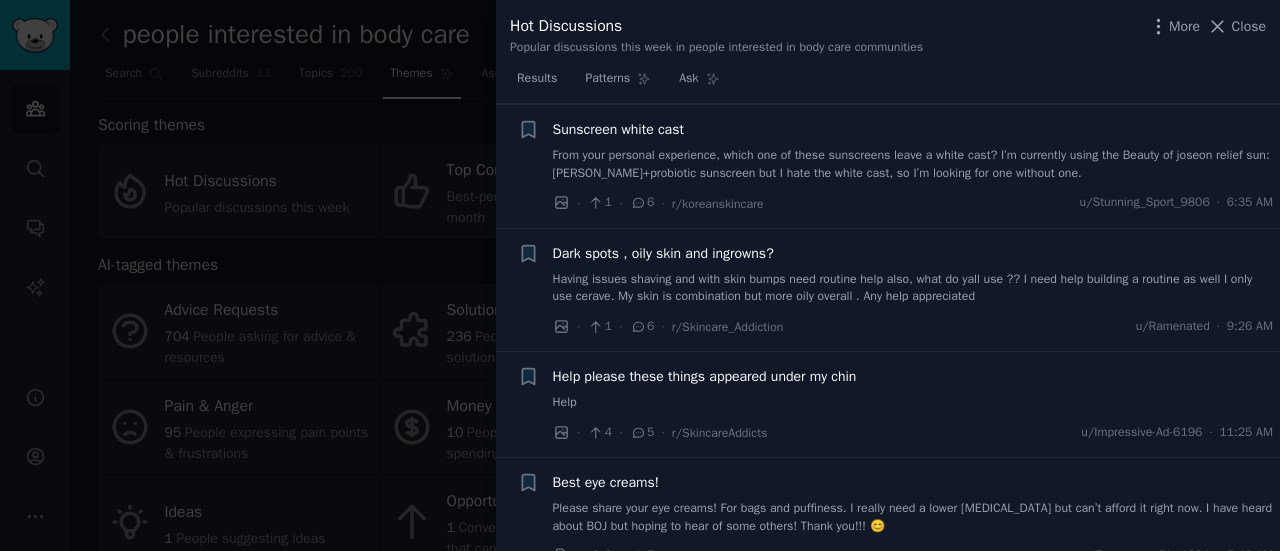 click on "Dark spots , oily skin and ingrowns?
Having issues shaving and with skin bumps need routine help also, what do yall use ?? I need help building a routine as well I only use cerave. My skin is combination but more oily overall . Any help appreciated" at bounding box center [913, 274] 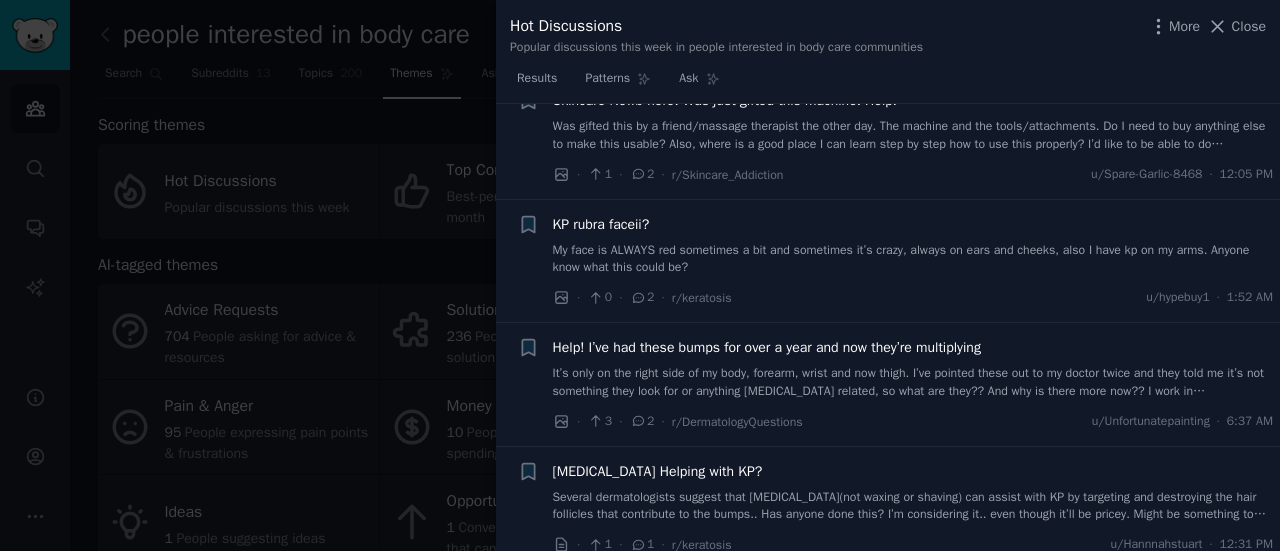 scroll, scrollTop: 7532, scrollLeft: 0, axis: vertical 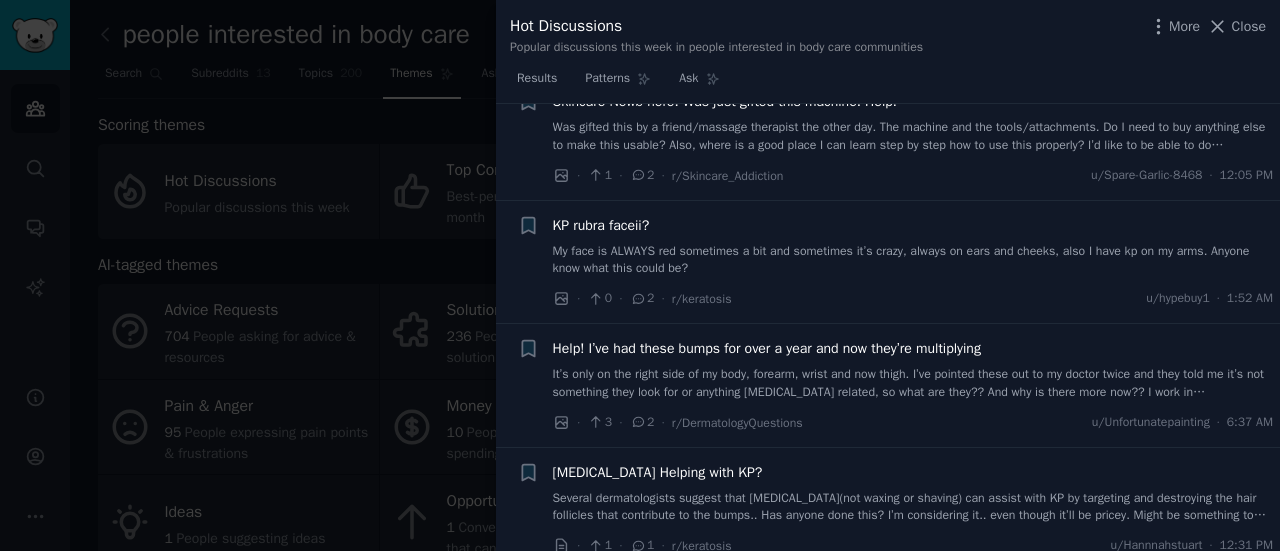 click on "My face is ALWAYS red sometimes a bit and sometimes it’s crazy, always on ears and cheeks, also I have kp on my arms. Anyone know what this could be?" at bounding box center (913, 260) 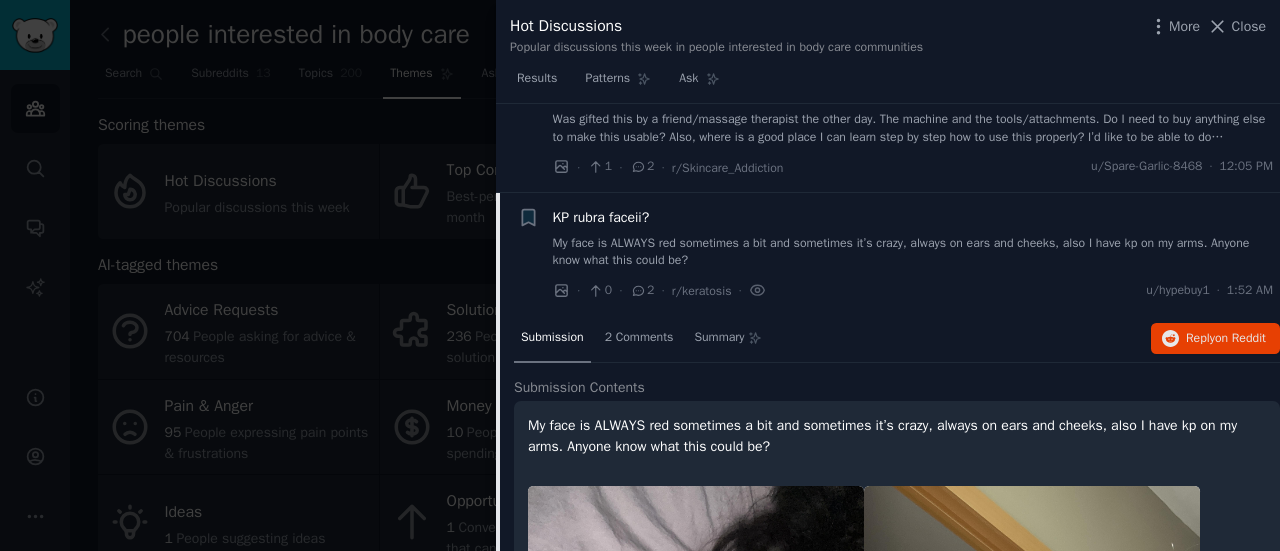 scroll, scrollTop: 6725, scrollLeft: 0, axis: vertical 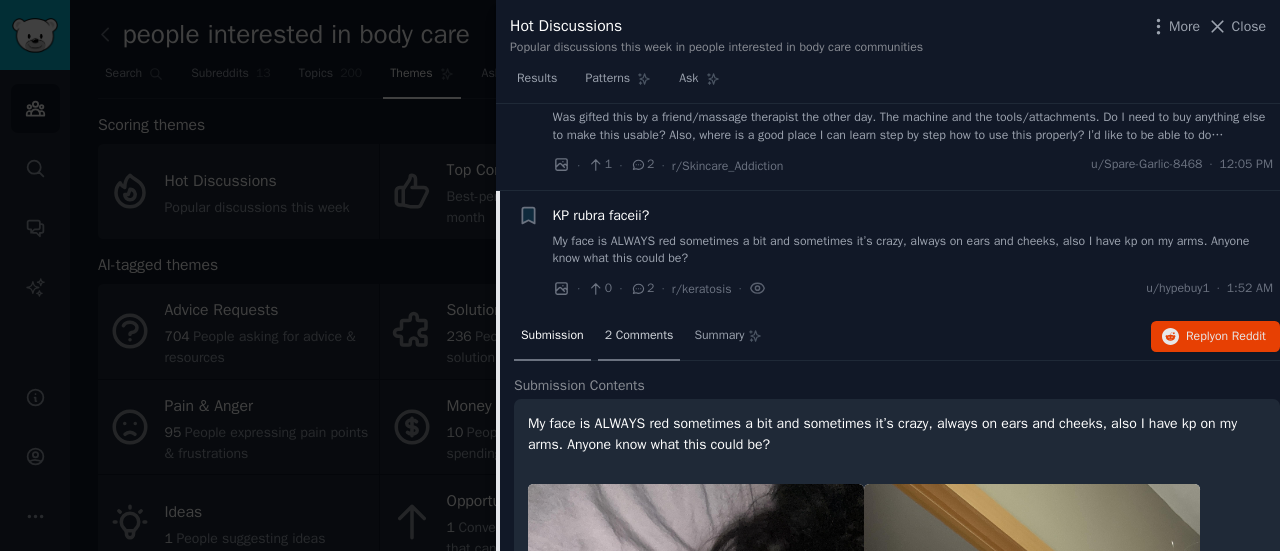 click on "2 Comments" at bounding box center [639, 336] 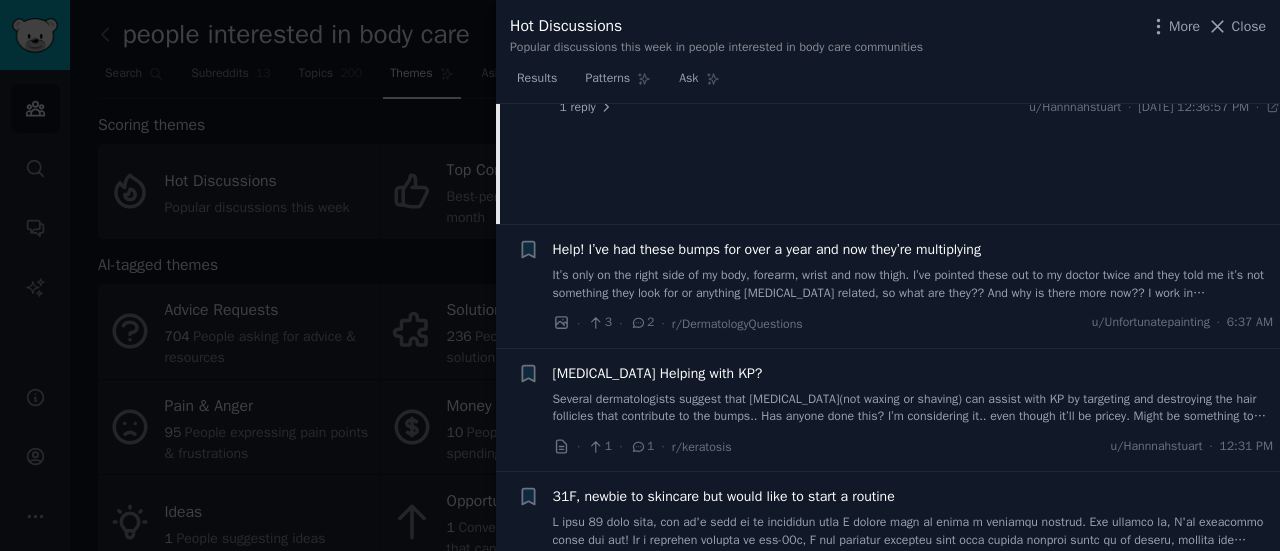 scroll, scrollTop: 7115, scrollLeft: 0, axis: vertical 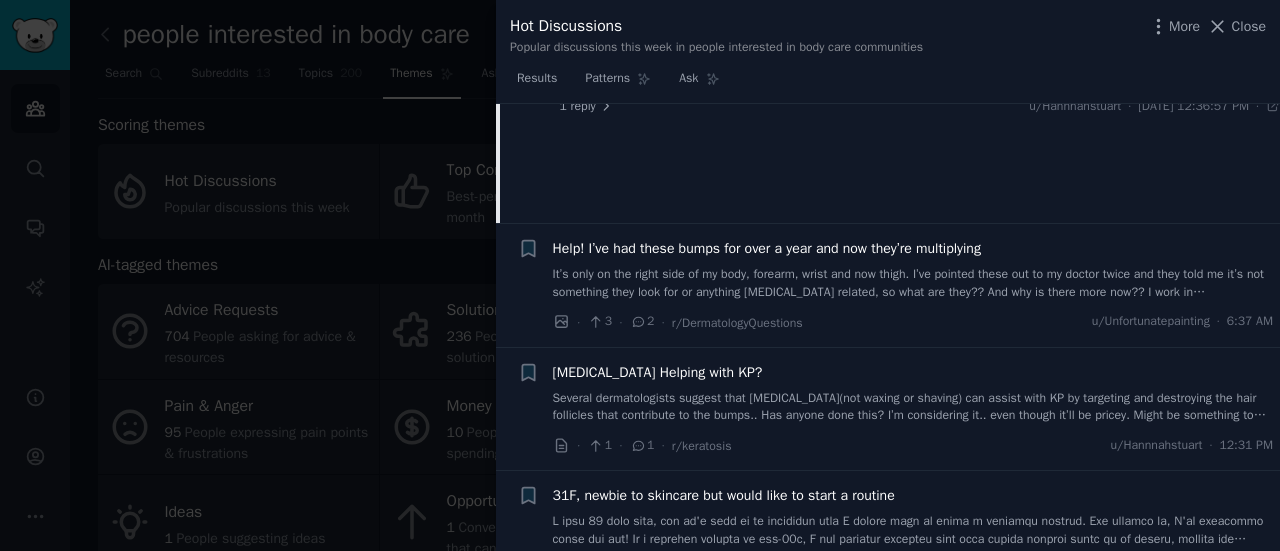 click on "It’s only on the right side of my body, forearm, wrist and now thigh.
I’ve pointed these out to my doctor twice and they told me it’s not something they look for or anything [MEDICAL_DATA] related, so what are they?? And why is there more now??
I work in housekeeping, is it from the chemicals I work with? They flake sometimes like my hands are already dry from washing so much, used to itch but hasn’t been itching in months." at bounding box center [913, 283] 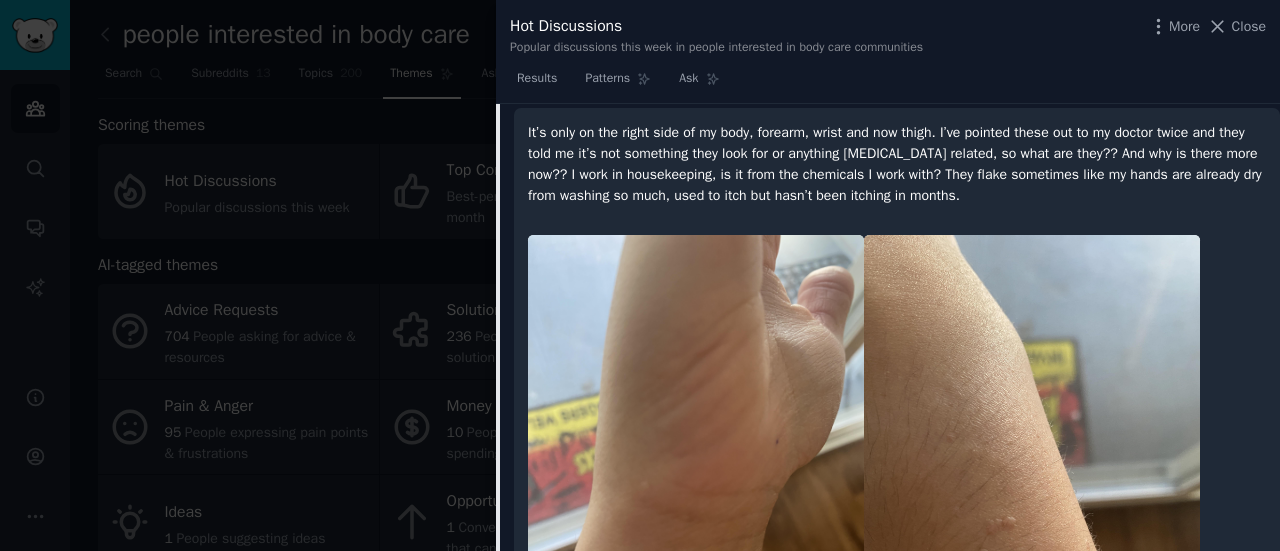 scroll, scrollTop: 7042, scrollLeft: 0, axis: vertical 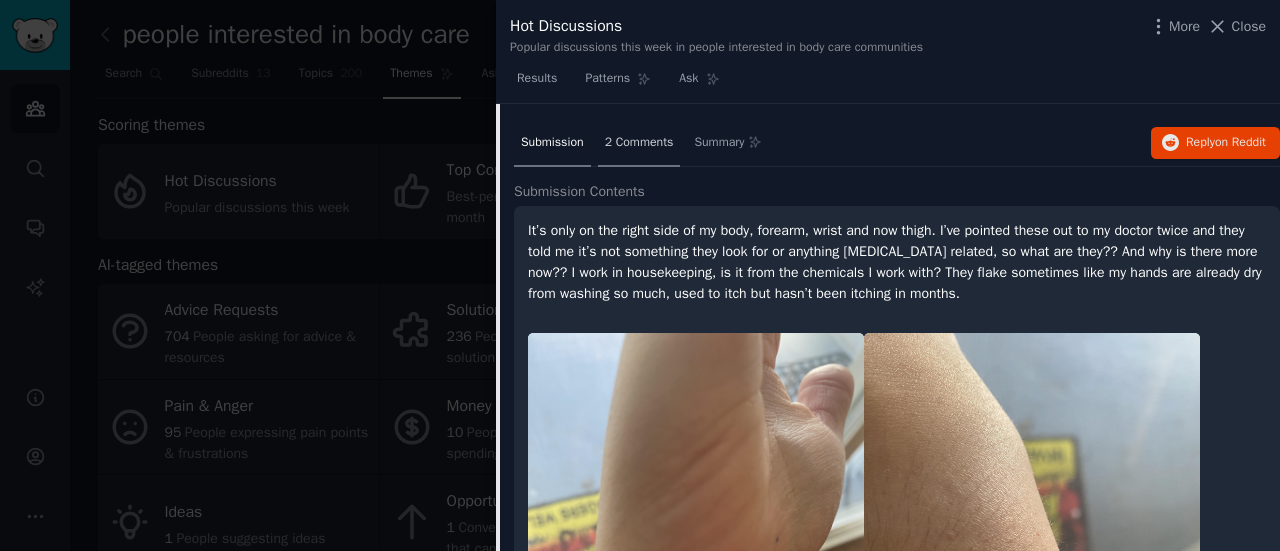 click on "2 Comments" at bounding box center (639, 144) 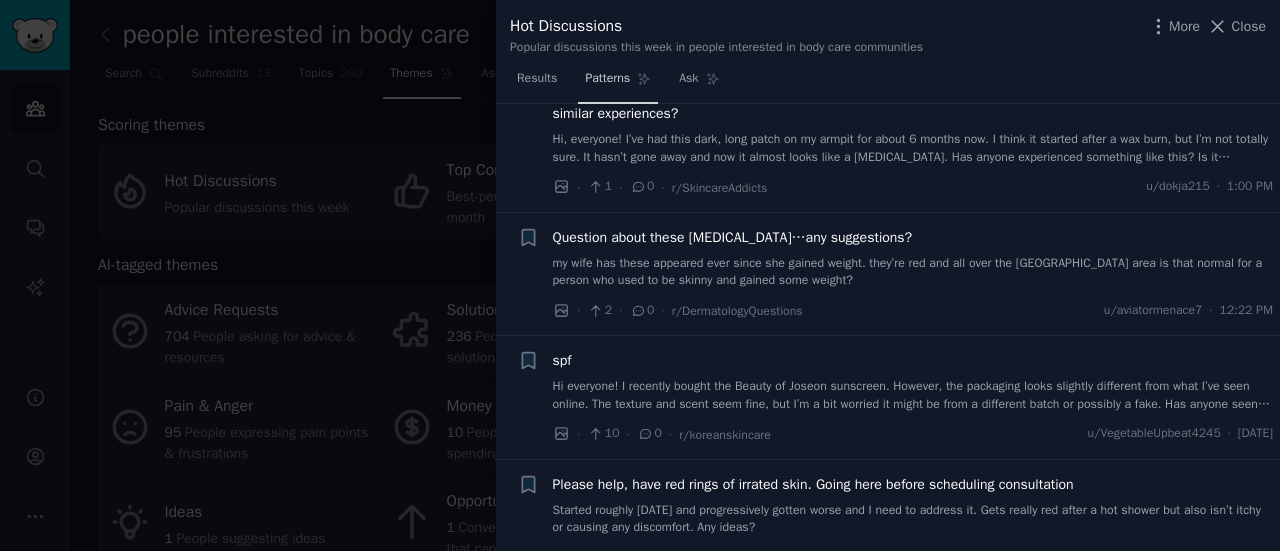 scroll, scrollTop: 9423, scrollLeft: 0, axis: vertical 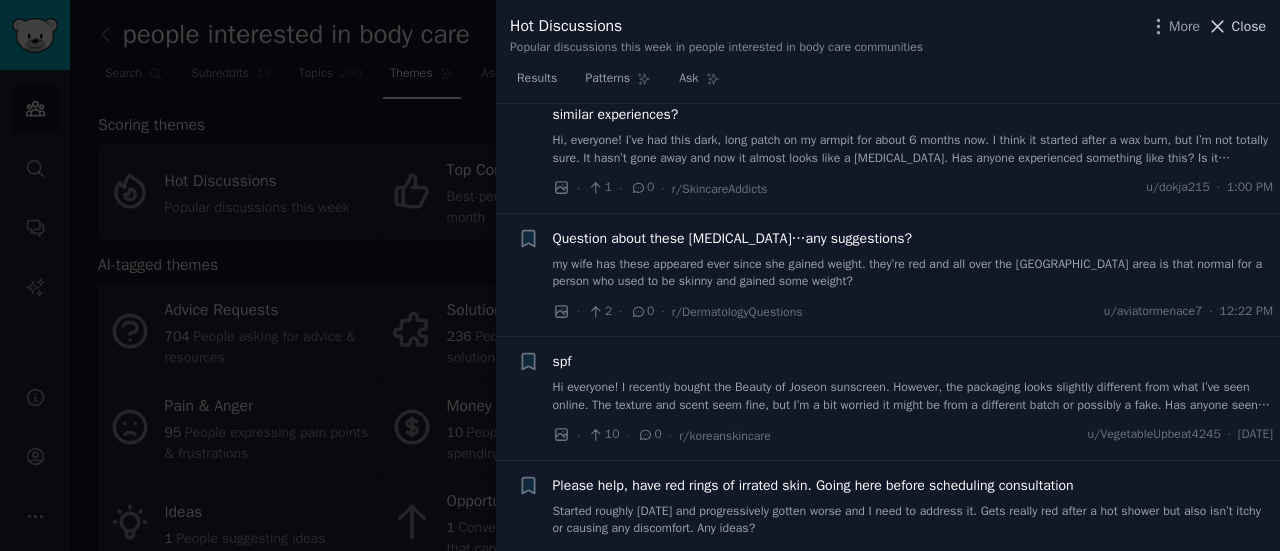 click on "Close" at bounding box center [1249, 26] 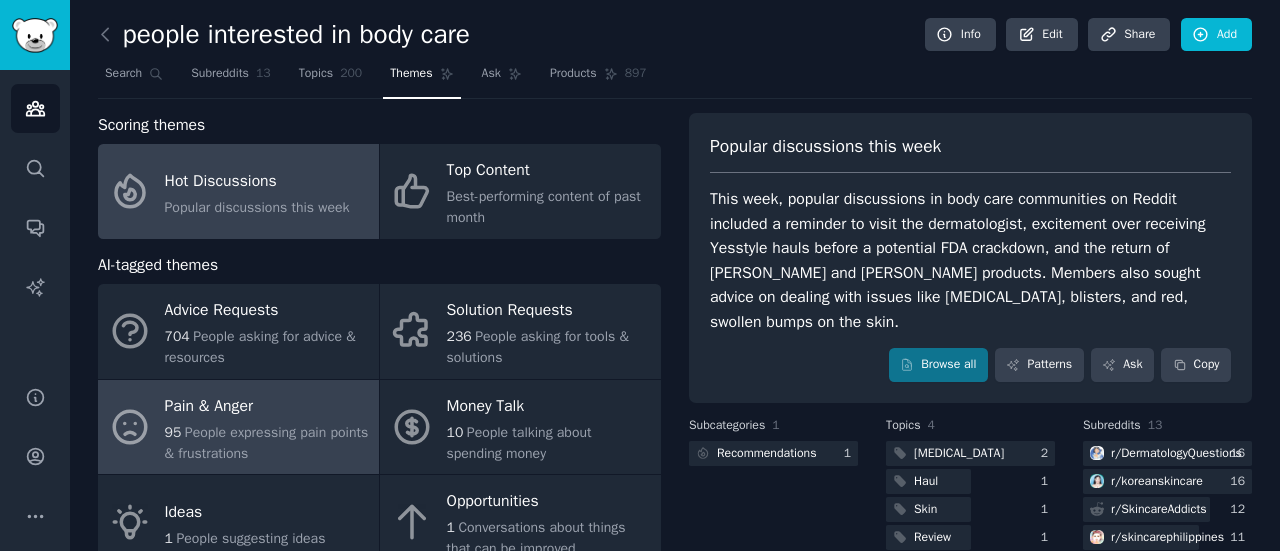 click on "People expressing pain points & frustrations" at bounding box center [267, 443] 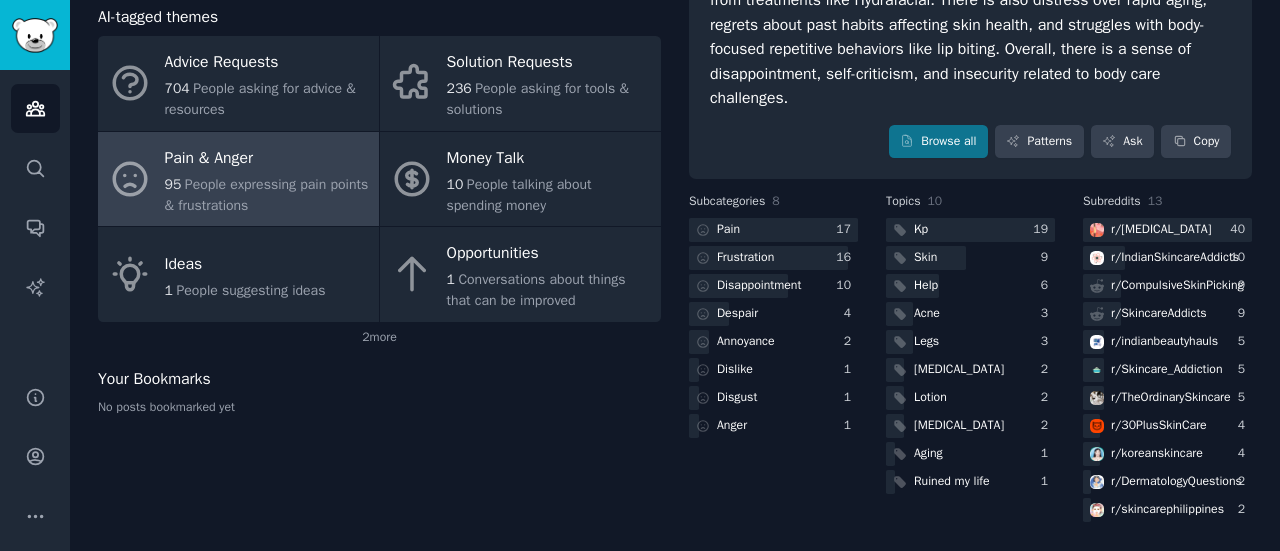 scroll, scrollTop: 246, scrollLeft: 0, axis: vertical 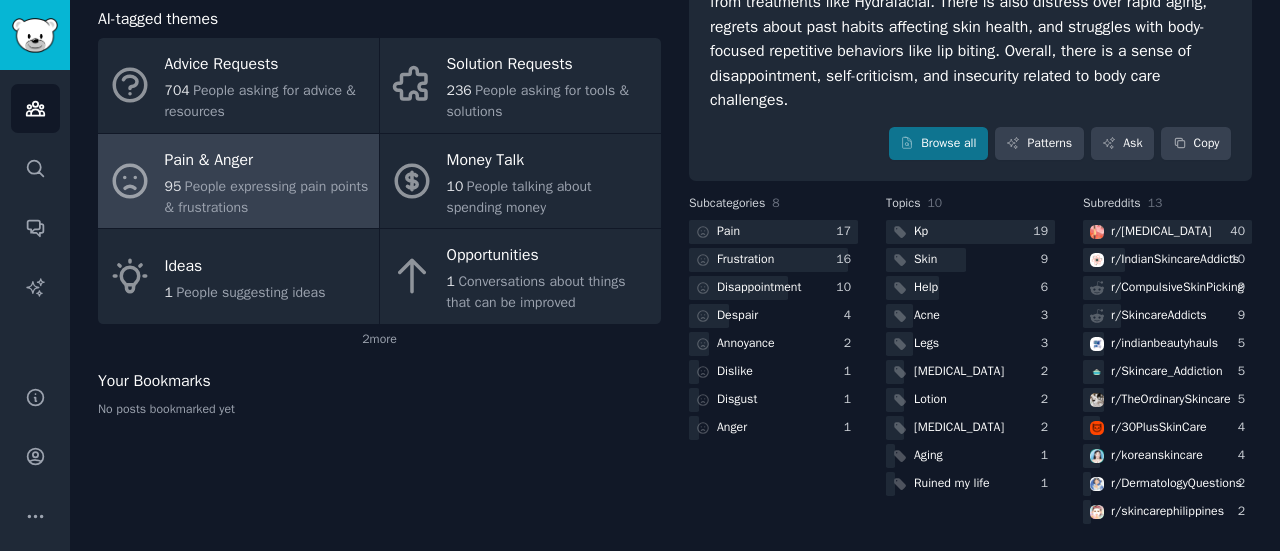 click on "Scoring themes Hot Discussions Popular discussions this week Top Content Best-performing content of past month AI-tagged themes Advice Requests 704 People asking for advice & resources Solution Requests 236 People asking for tools & solutions Pain & Anger 95 People expressing pain points & frustrations Money Talk 10 People talking about spending money Ideas 1 People suggesting ideas Opportunities 1 Conversations about things that can be improved 2  more Your Bookmarks No posts bookmarked yet" at bounding box center (379, 197) 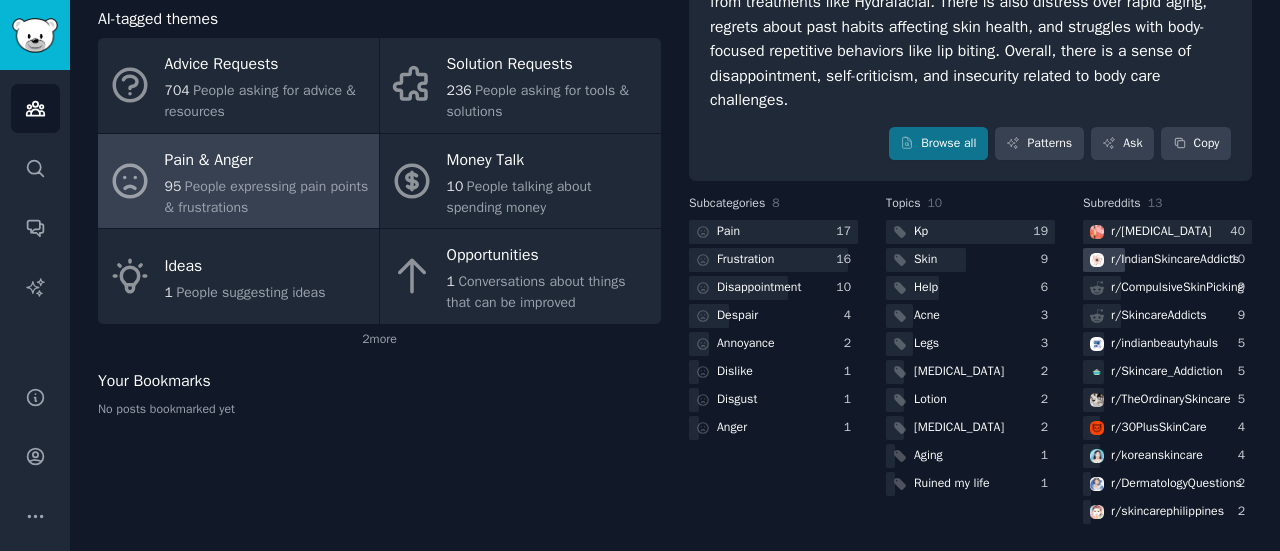click on "r/ IndianSkincareAddicts" at bounding box center (1175, 260) 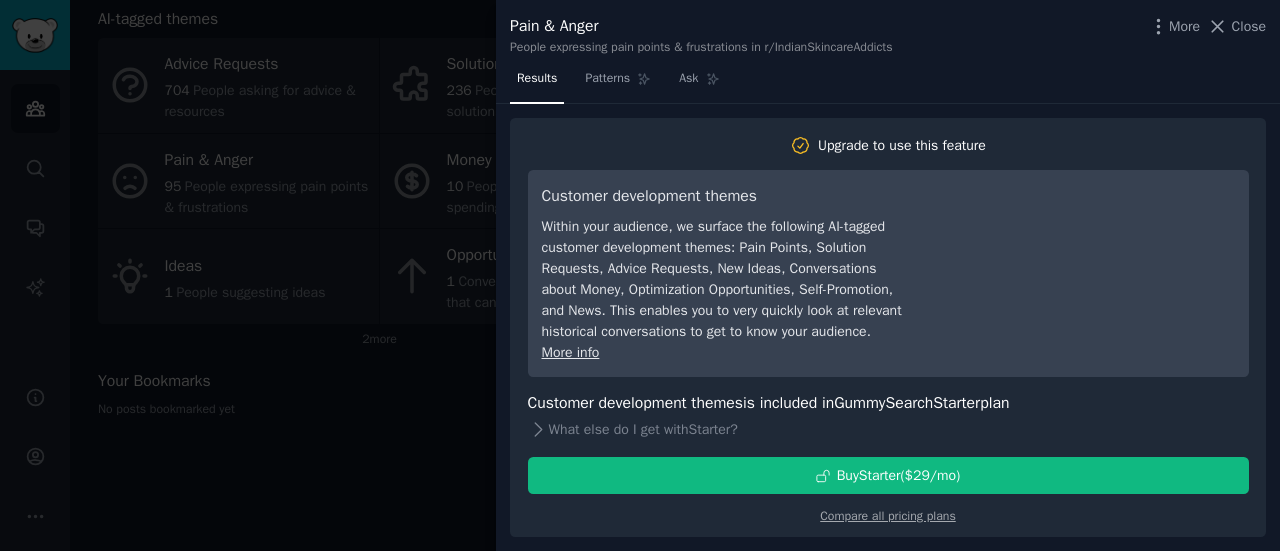 click at bounding box center [640, 275] 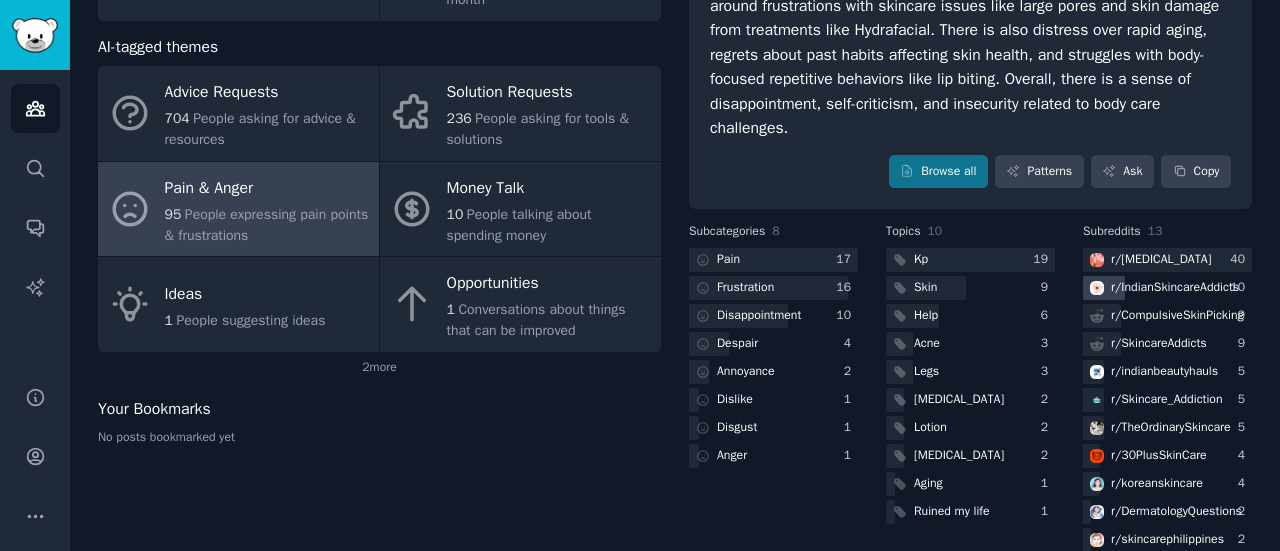 scroll, scrollTop: 217, scrollLeft: 0, axis: vertical 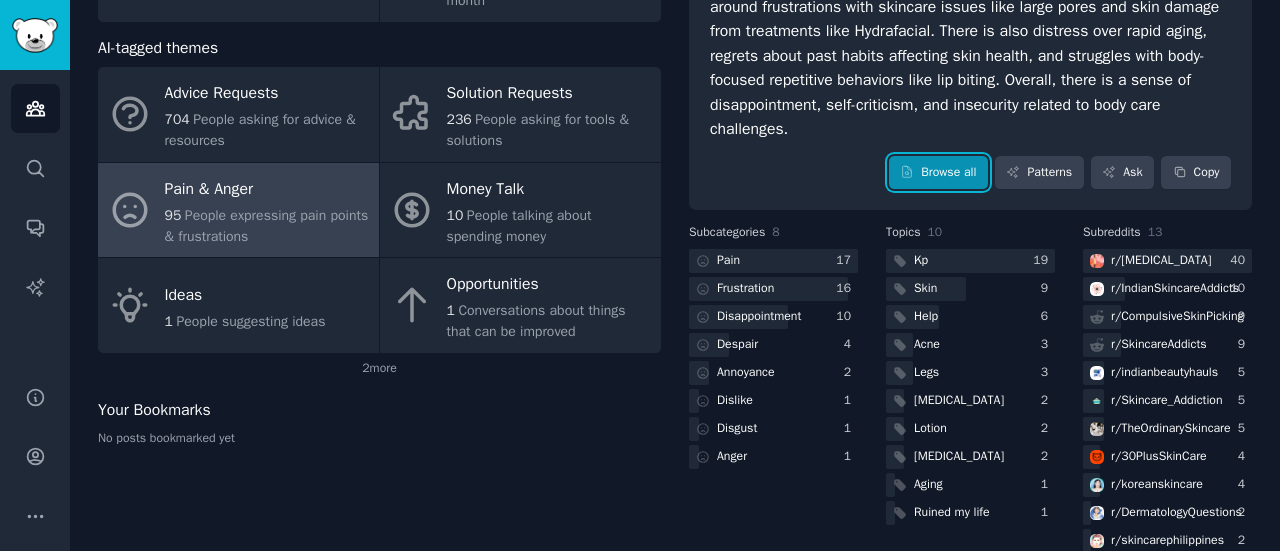 click on "Browse all" at bounding box center (938, 173) 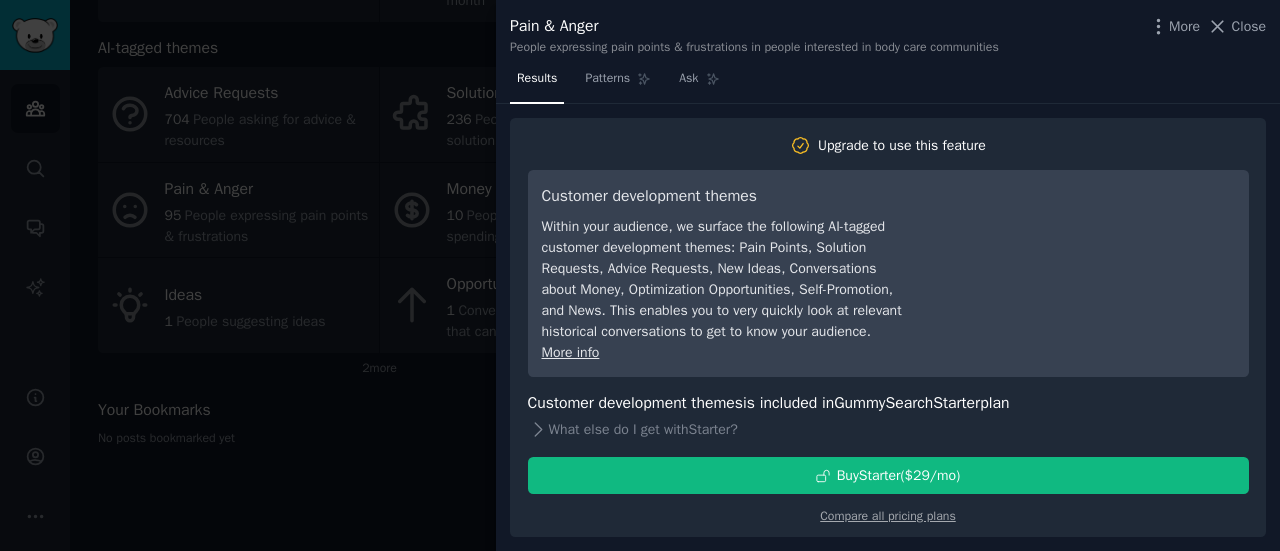 click at bounding box center (640, 275) 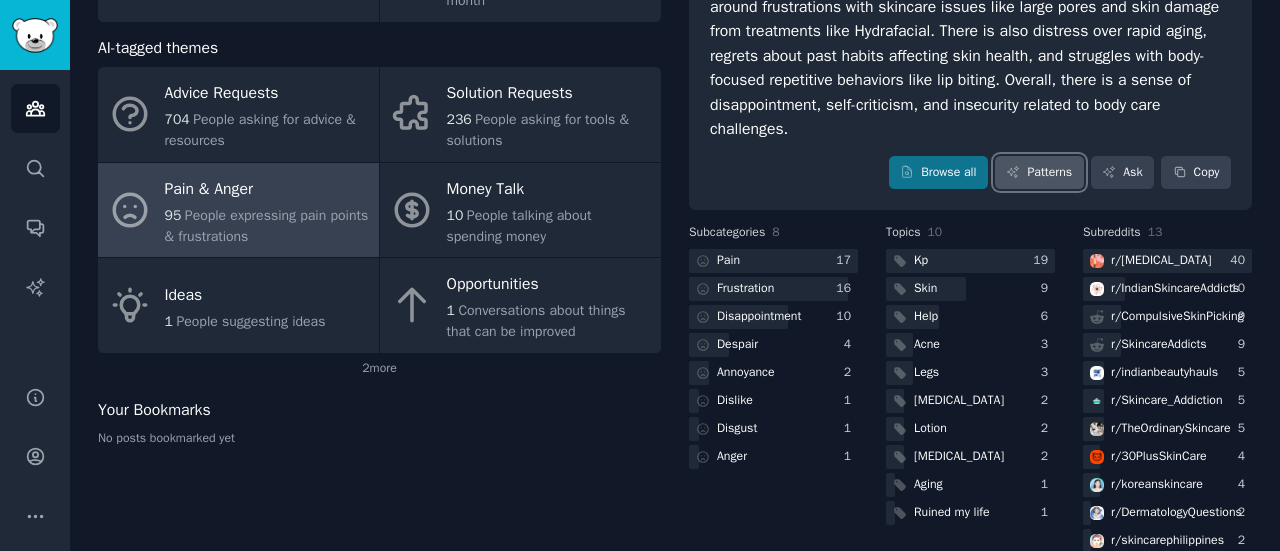 click on "Patterns" at bounding box center (1039, 173) 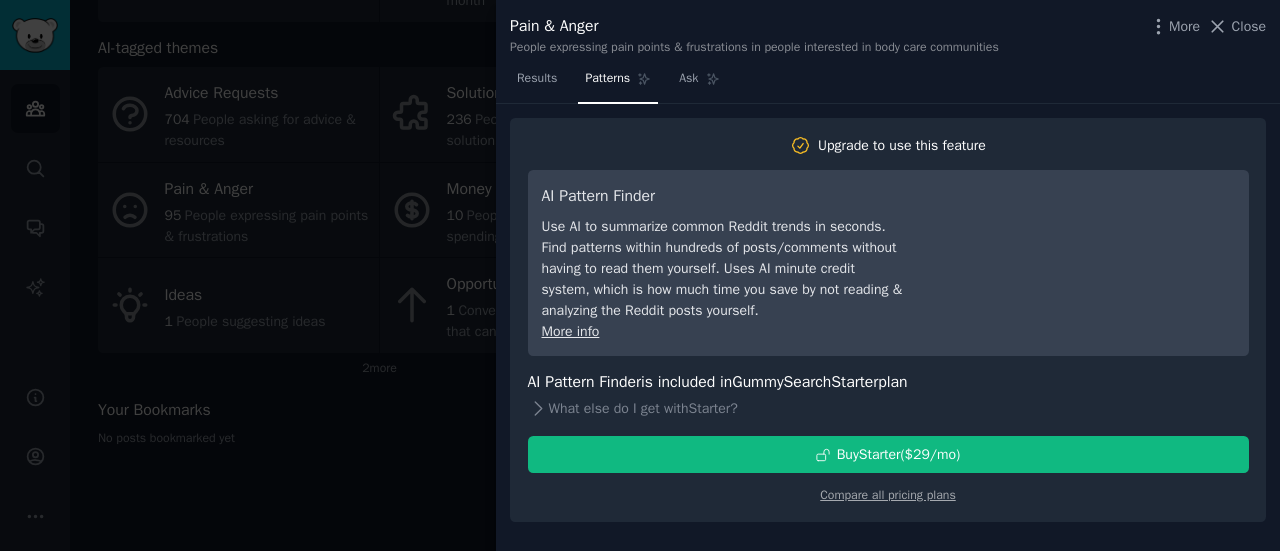 click at bounding box center (640, 275) 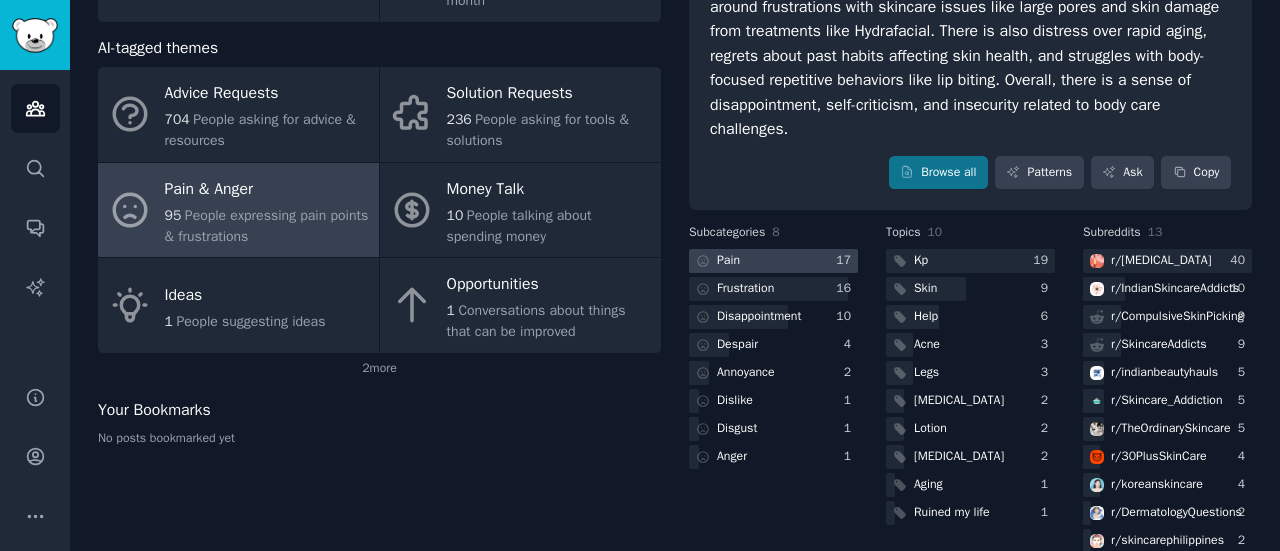 click on "Pain" at bounding box center (716, 261) 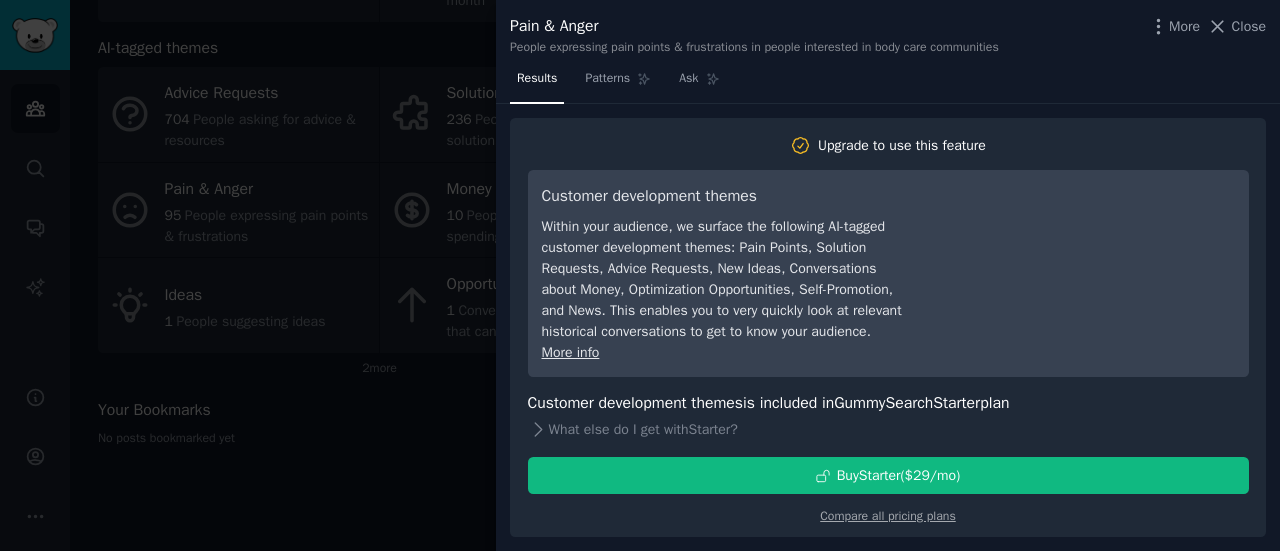click at bounding box center (640, 275) 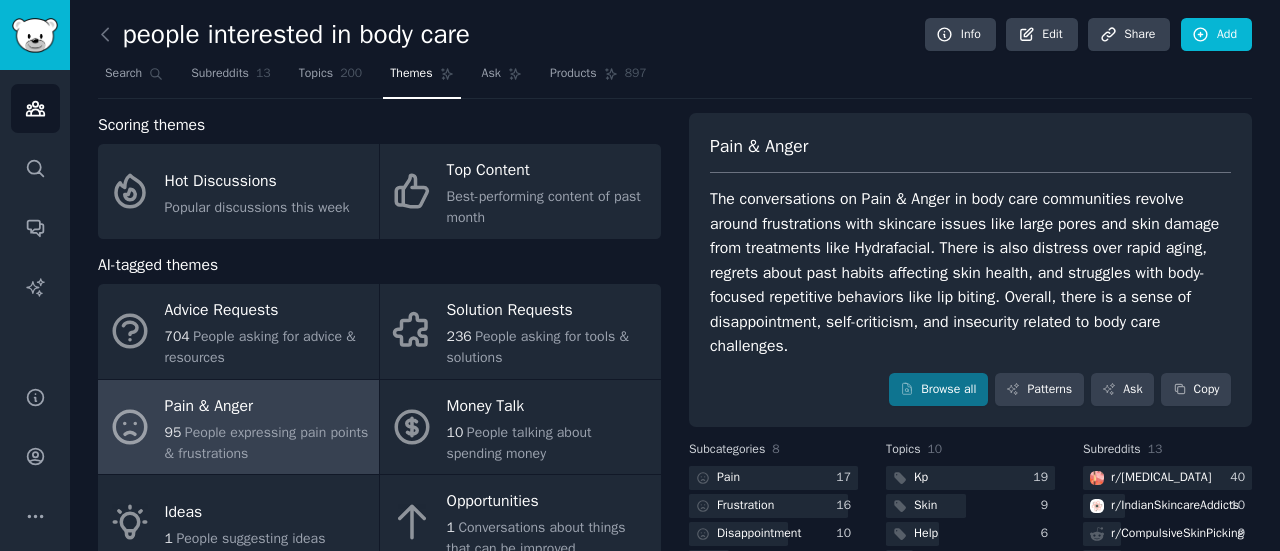 scroll, scrollTop: 6, scrollLeft: 0, axis: vertical 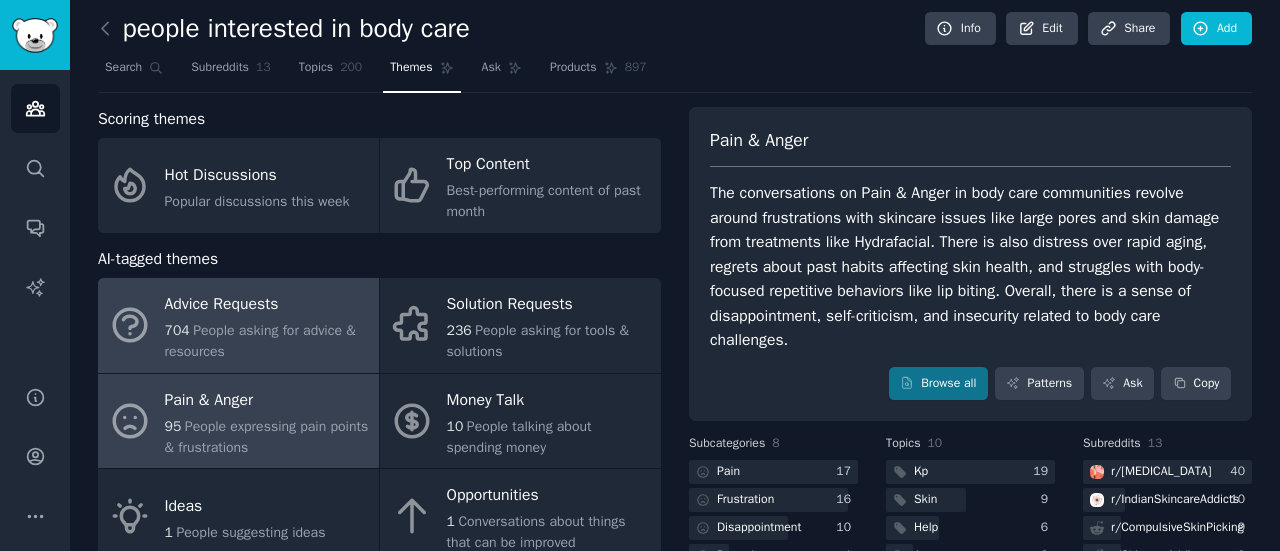 click on "Advice Requests" at bounding box center (267, 305) 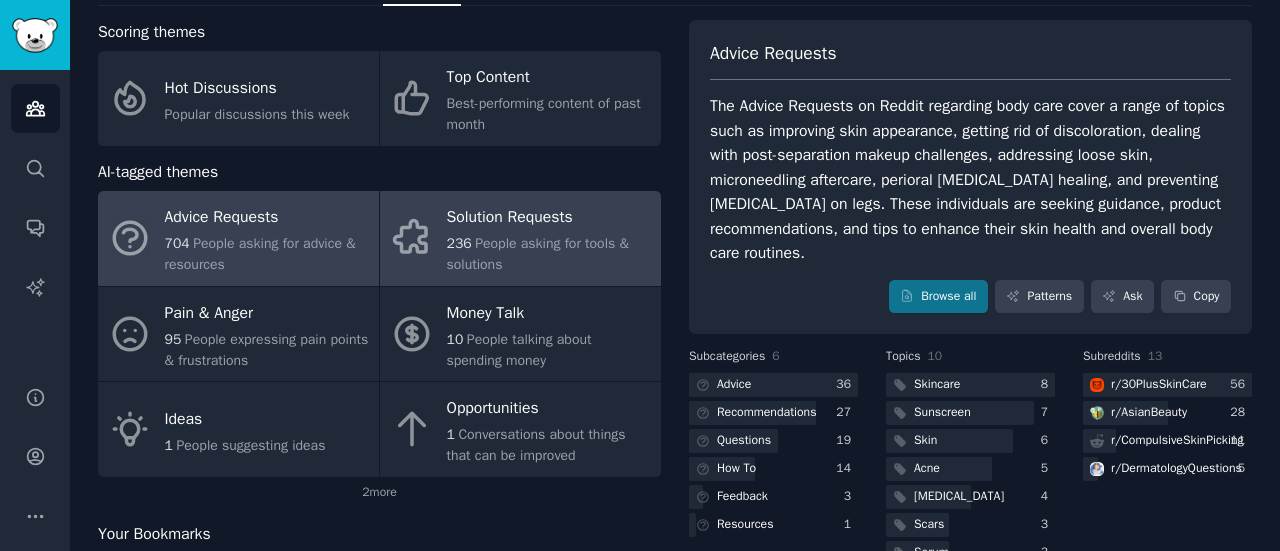 scroll, scrollTop: 92, scrollLeft: 0, axis: vertical 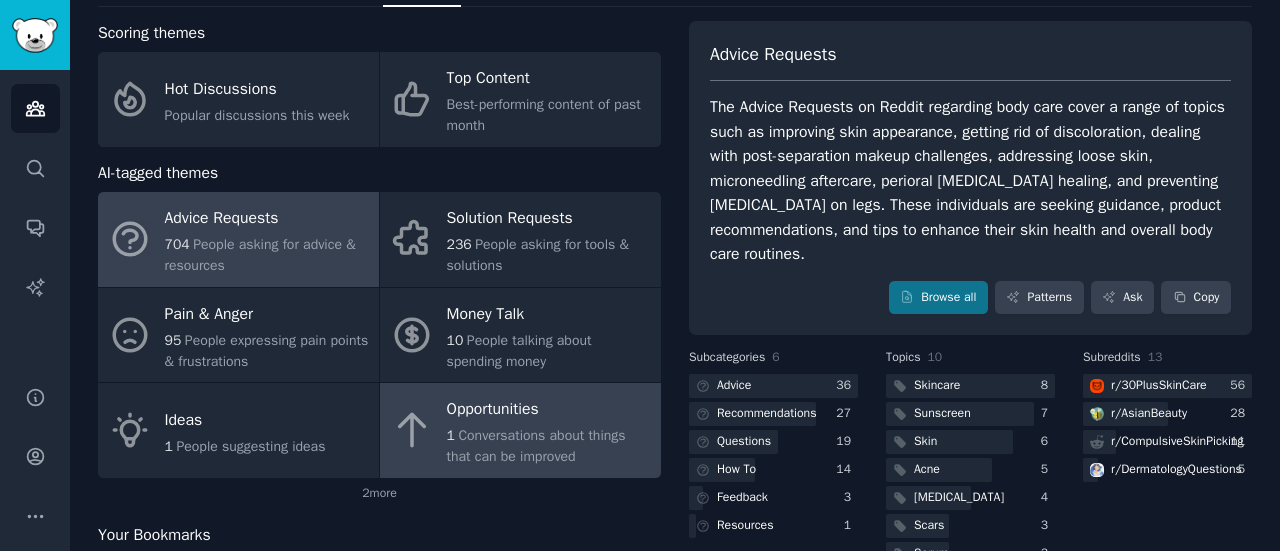 click on "Opportunities" at bounding box center (549, 410) 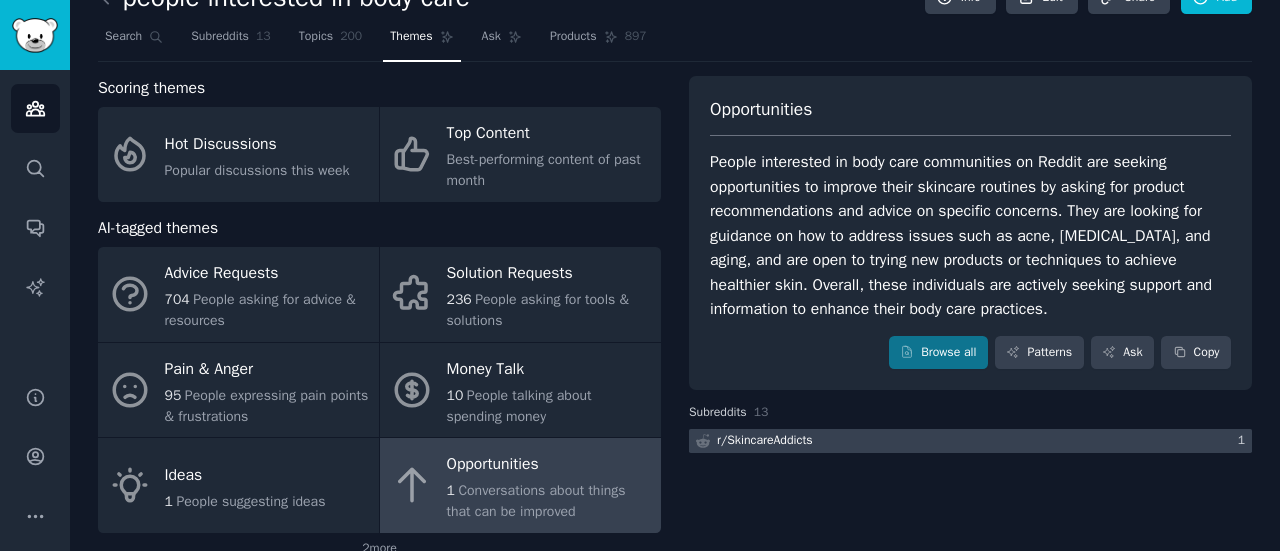 scroll, scrollTop: 36, scrollLeft: 0, axis: vertical 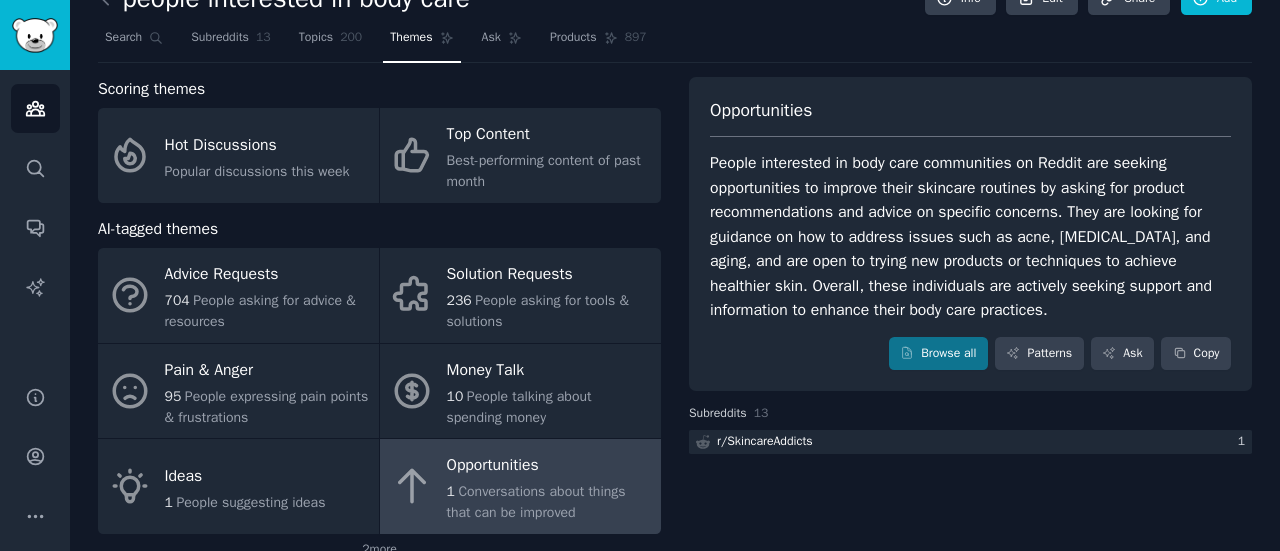 click on "Opportunities" at bounding box center [549, 466] 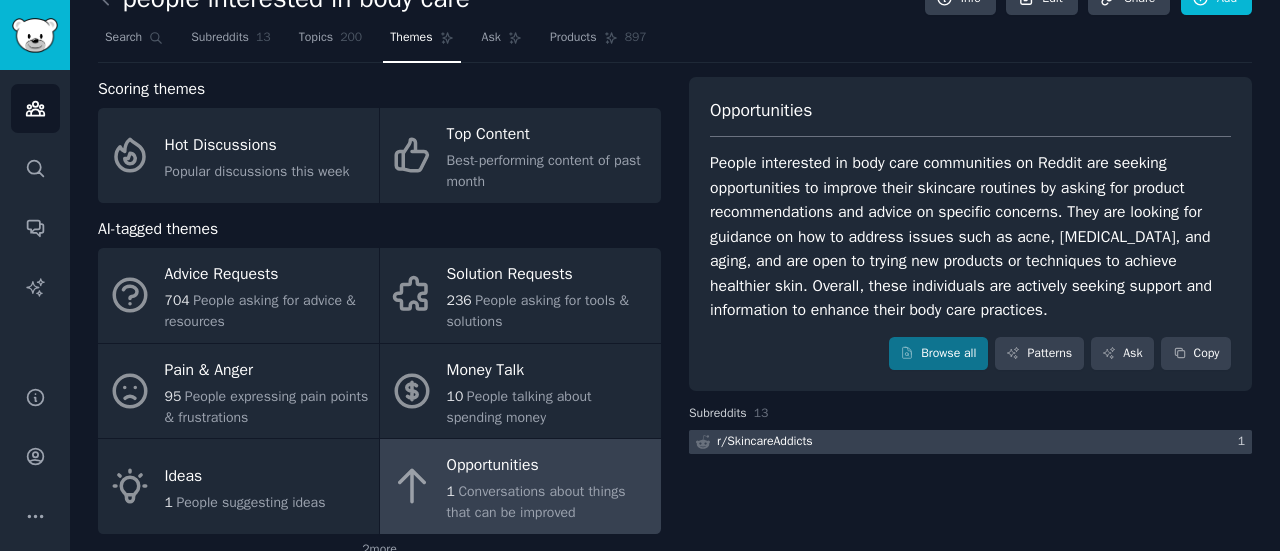 click on "r/ SkincareAddicts" at bounding box center [765, 442] 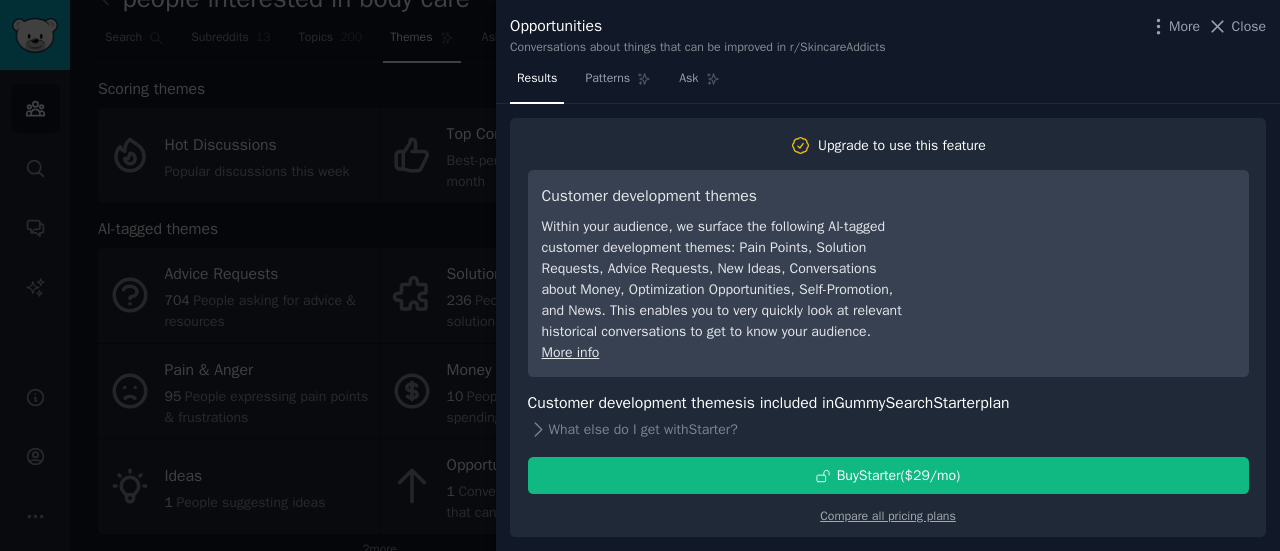 click at bounding box center (640, 275) 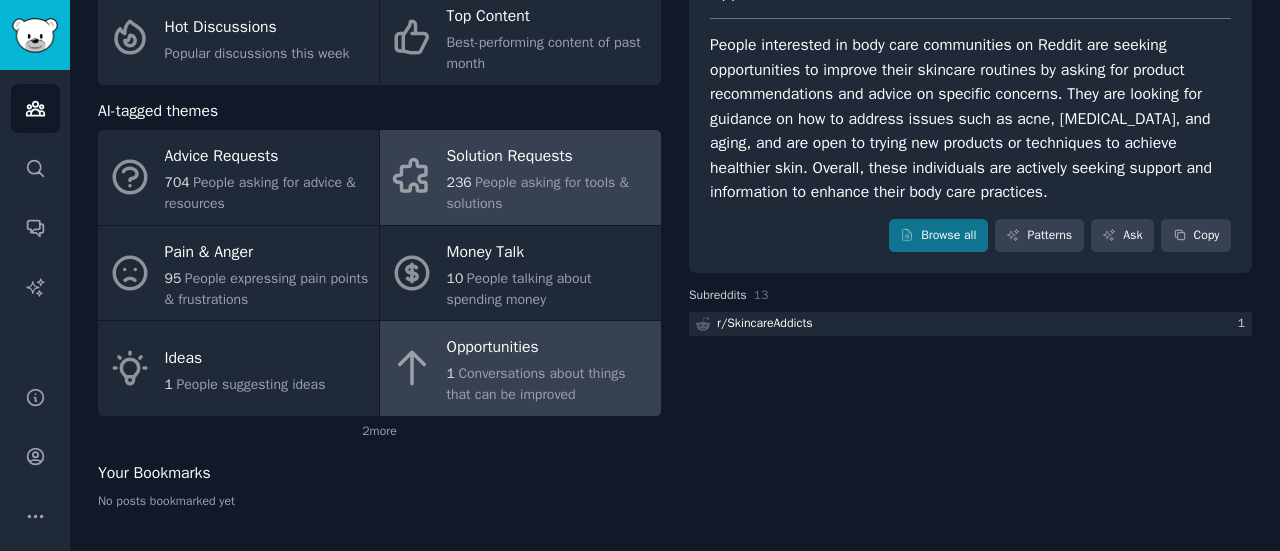 scroll, scrollTop: 151, scrollLeft: 0, axis: vertical 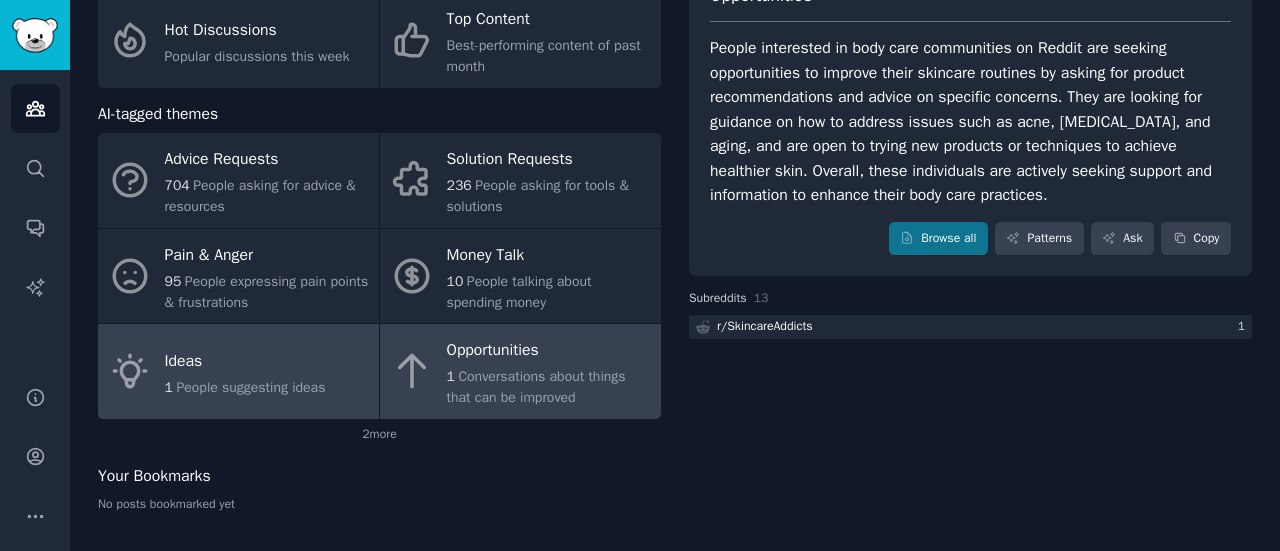click on "Ideas" at bounding box center (245, 361) 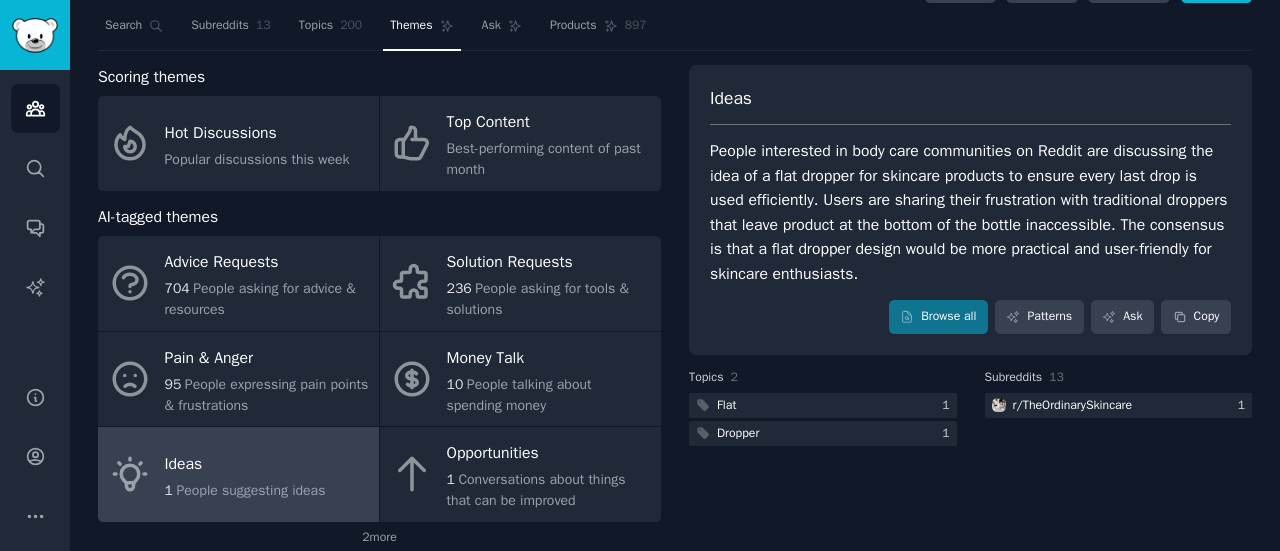 scroll, scrollTop: 47, scrollLeft: 0, axis: vertical 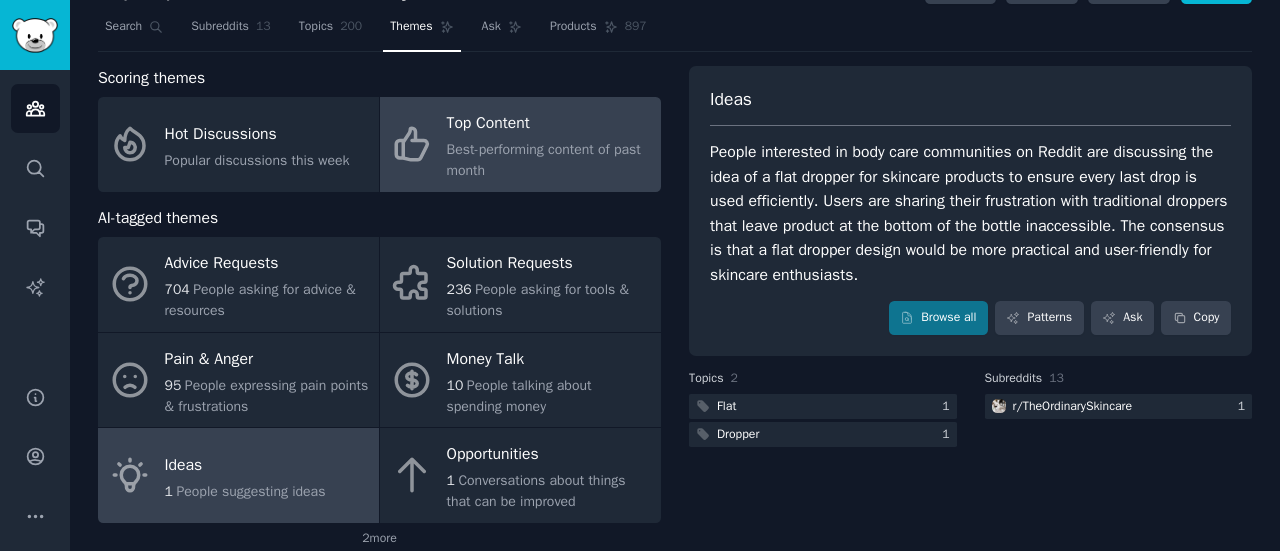 click on "Top Content Best-performing content of past month" at bounding box center [520, 144] 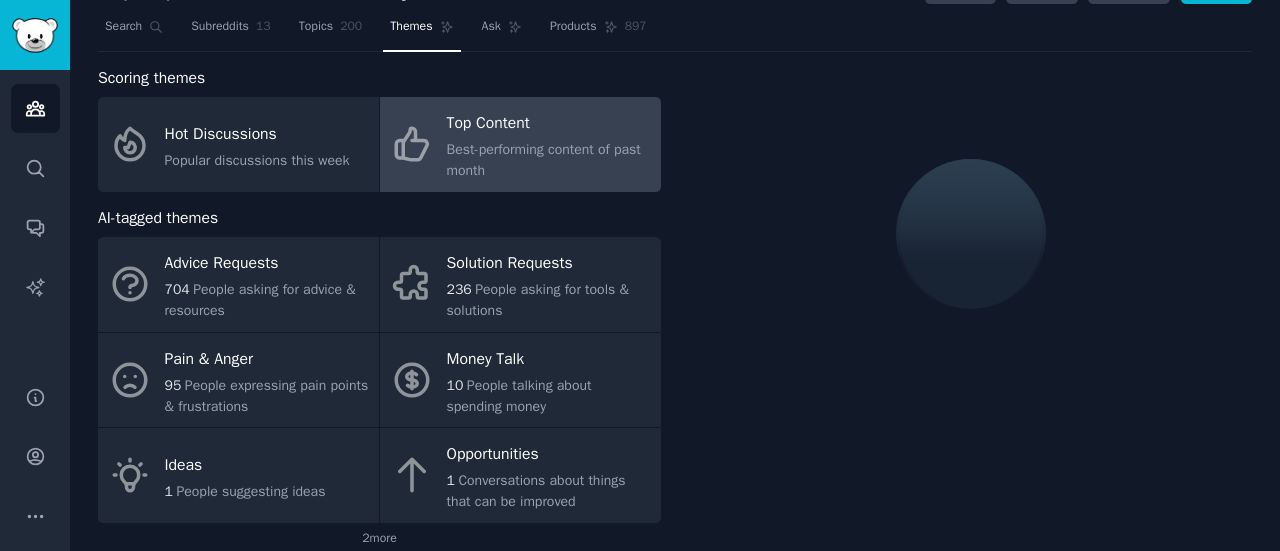 click at bounding box center (970, 234) 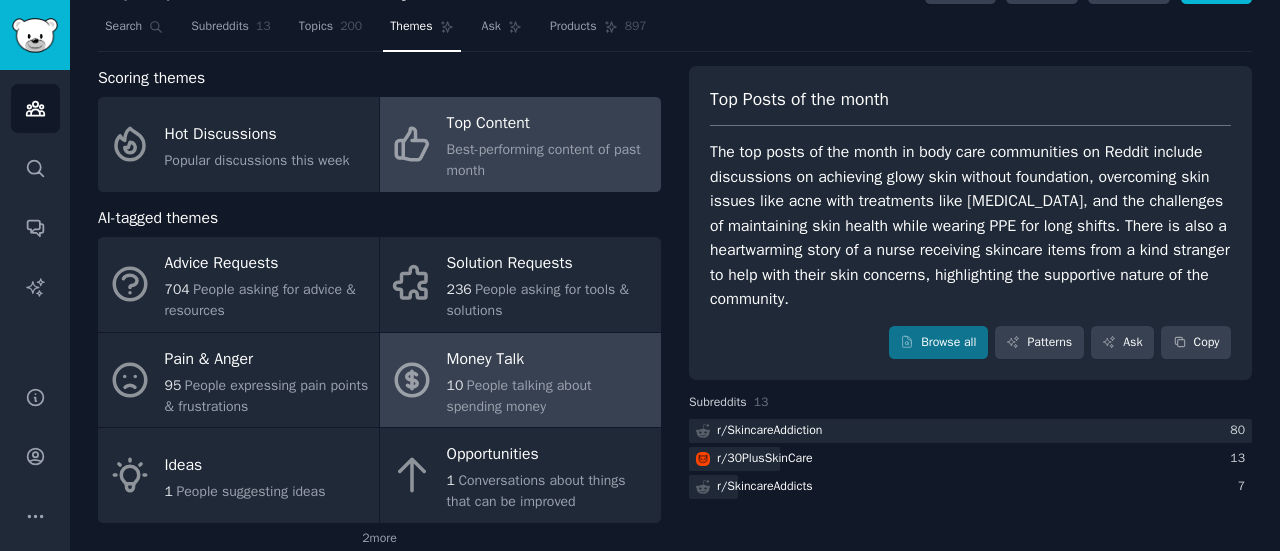 click on "People talking about spending money" at bounding box center (519, 396) 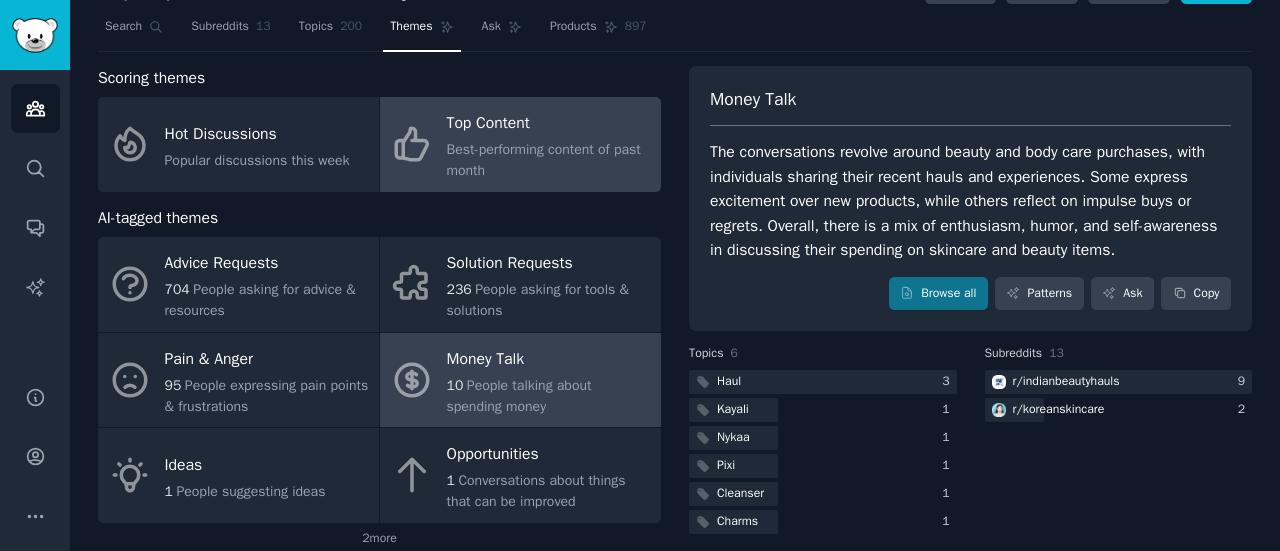 click on "Best-performing content of past month" 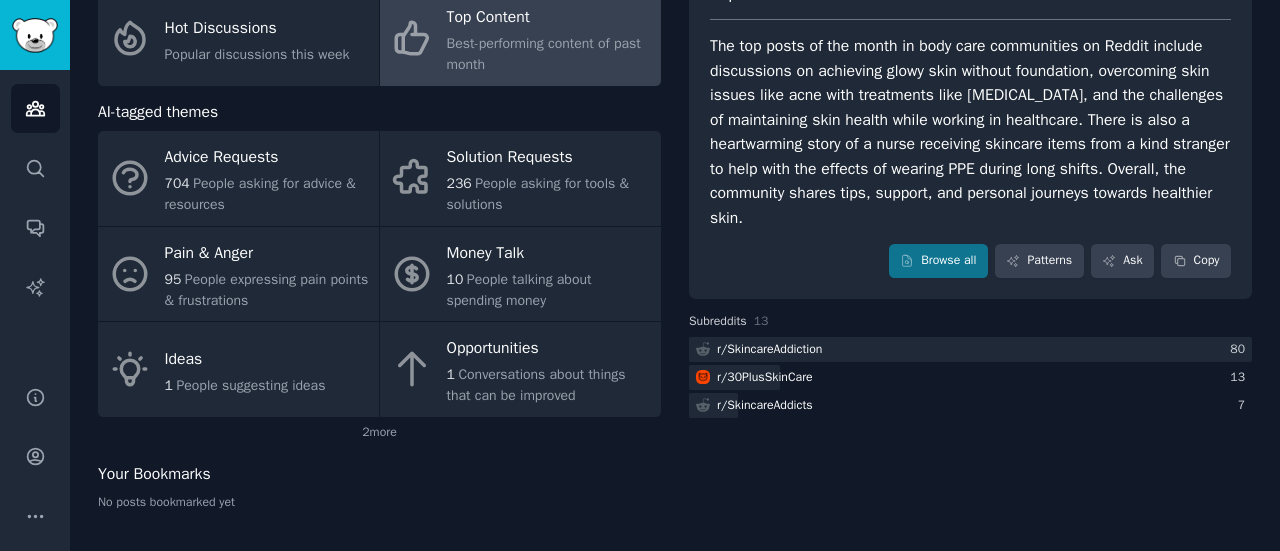scroll, scrollTop: 0, scrollLeft: 0, axis: both 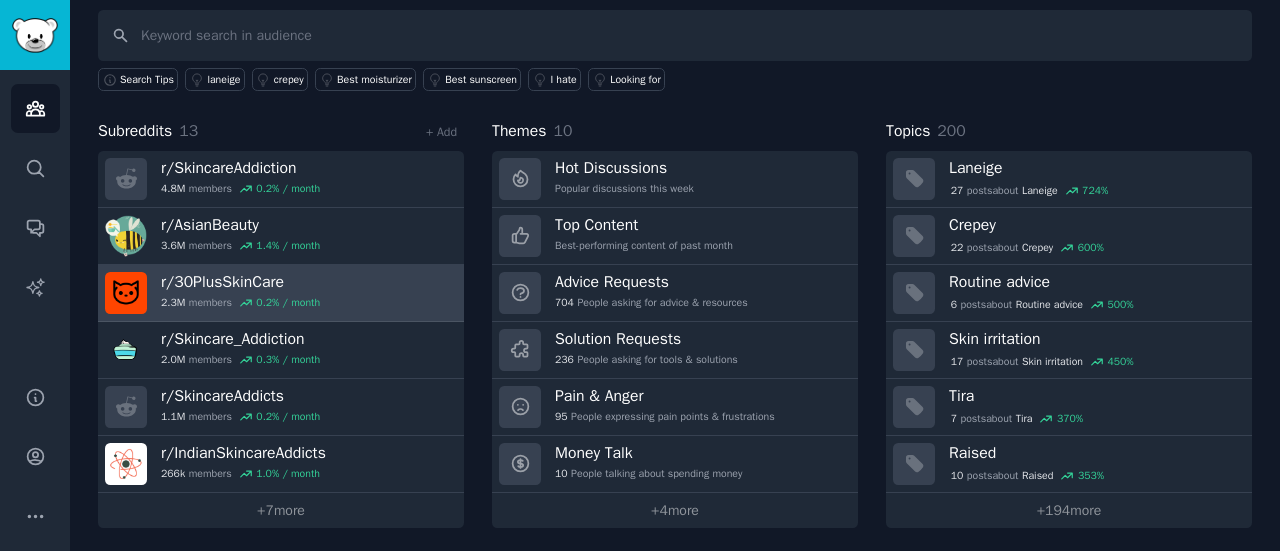click on "r/ 30PlusSkinCare 2.3M  members 0.2 % / month" at bounding box center (281, 293) 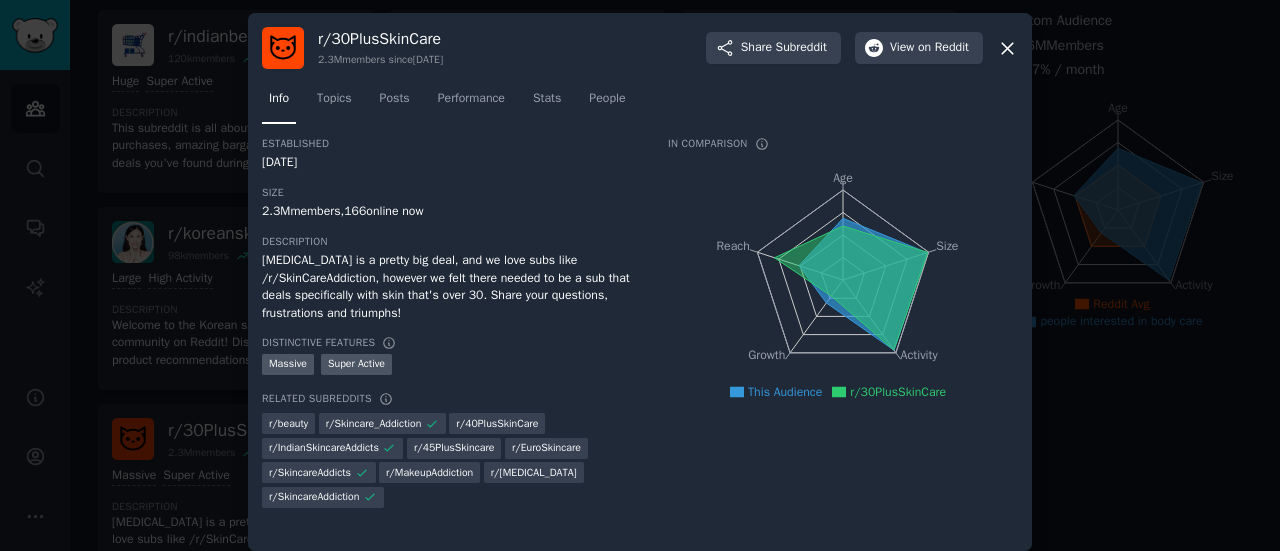 scroll, scrollTop: 0, scrollLeft: 0, axis: both 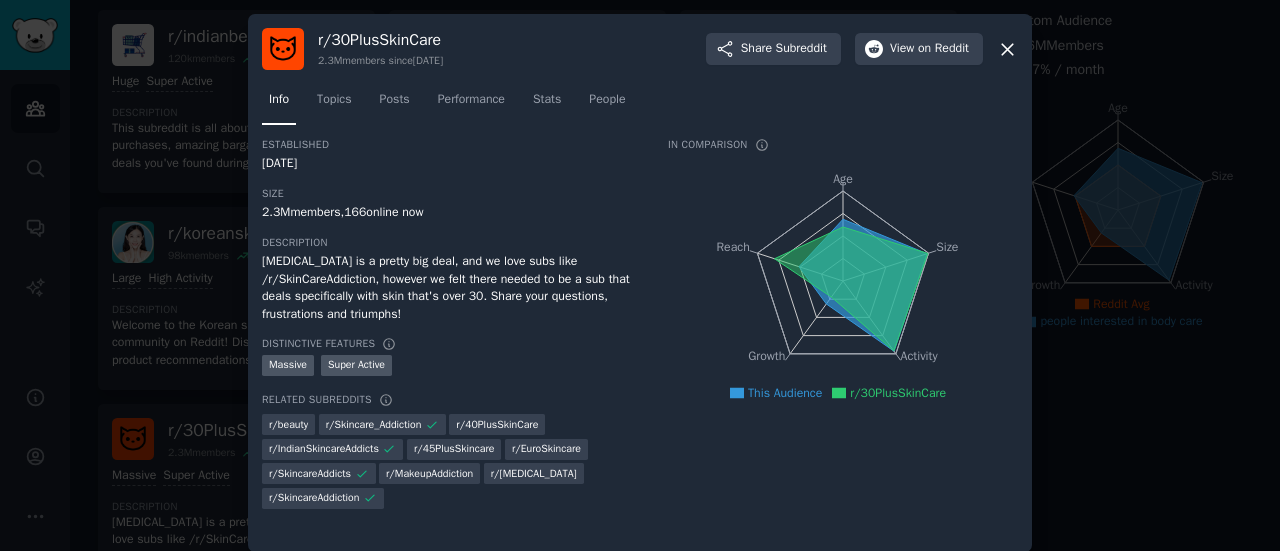 click 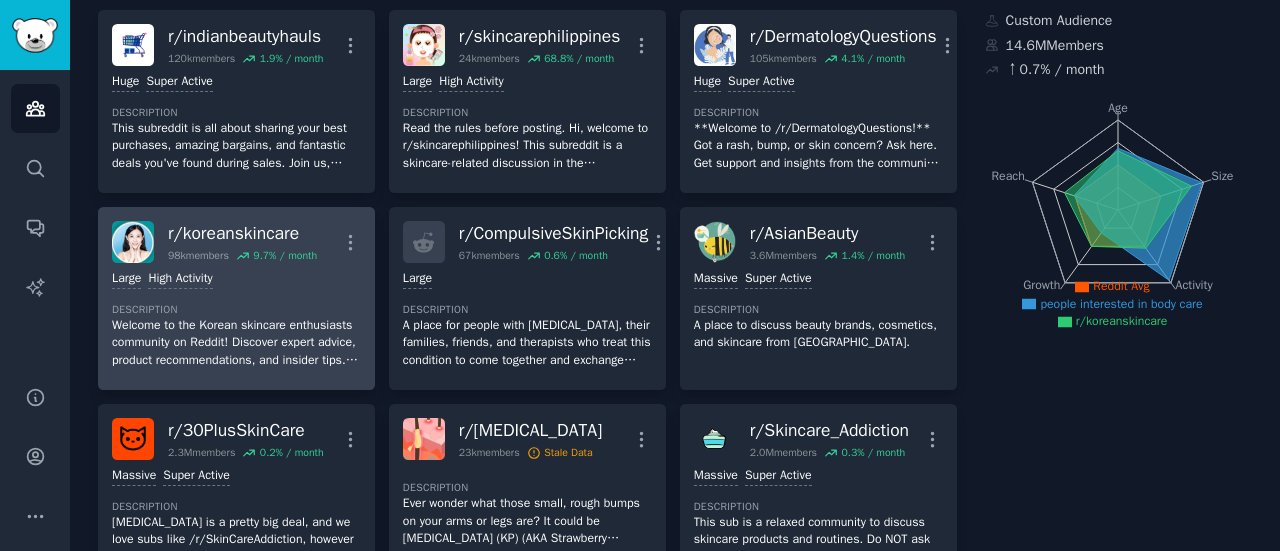 scroll, scrollTop: 0, scrollLeft: 0, axis: both 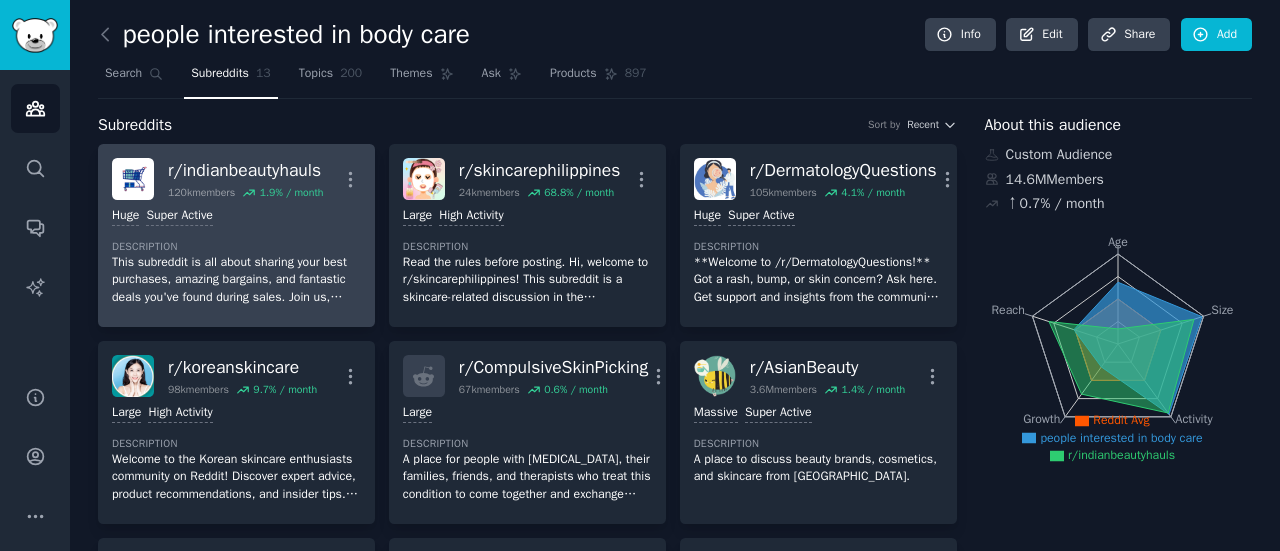 click on "This subreddit is all about sharing your best purchases, amazing bargains, and fantastic deals you've found during sales. Join us, show off your hauls, and inspire others with your savvy shopping skills. Let's celebrate the thrill of a good deal! 💪💰🛍️" at bounding box center (236, 280) 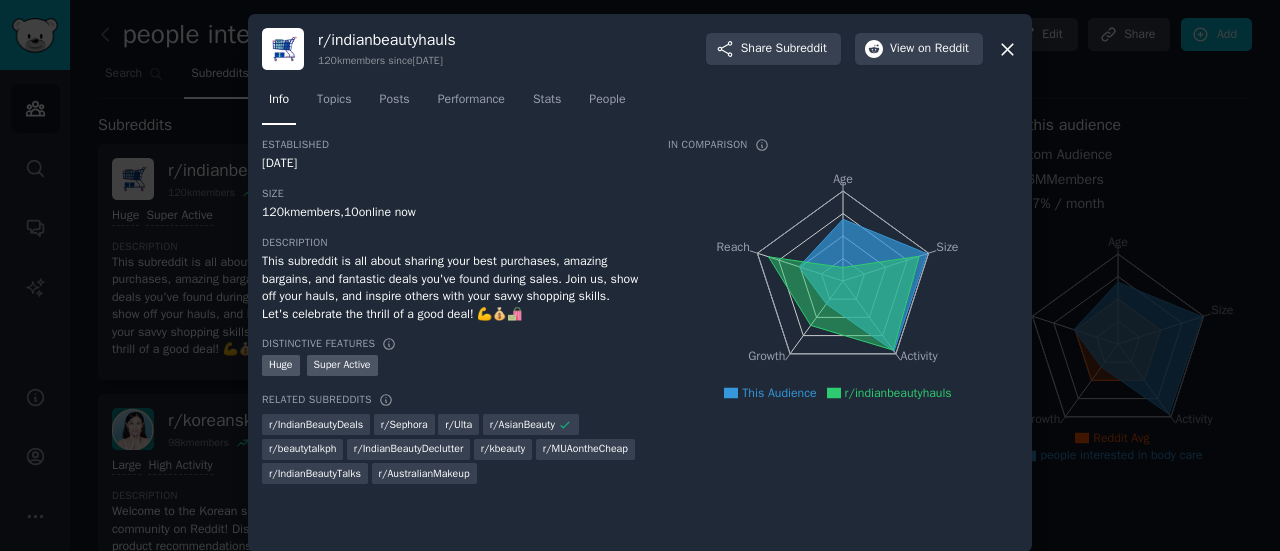 click 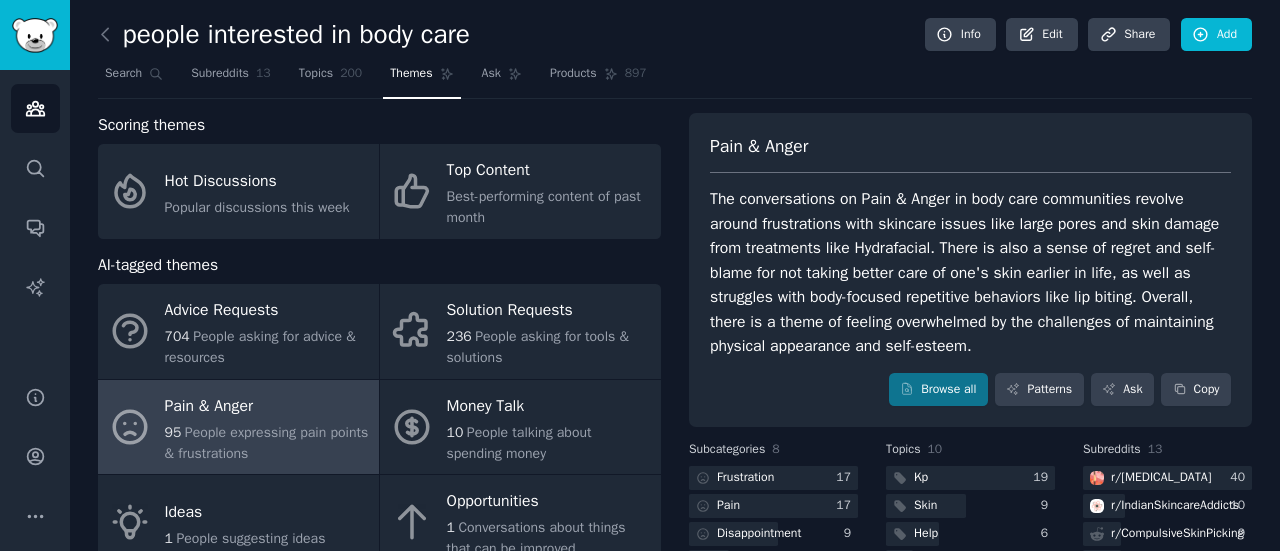 scroll, scrollTop: 0, scrollLeft: 0, axis: both 